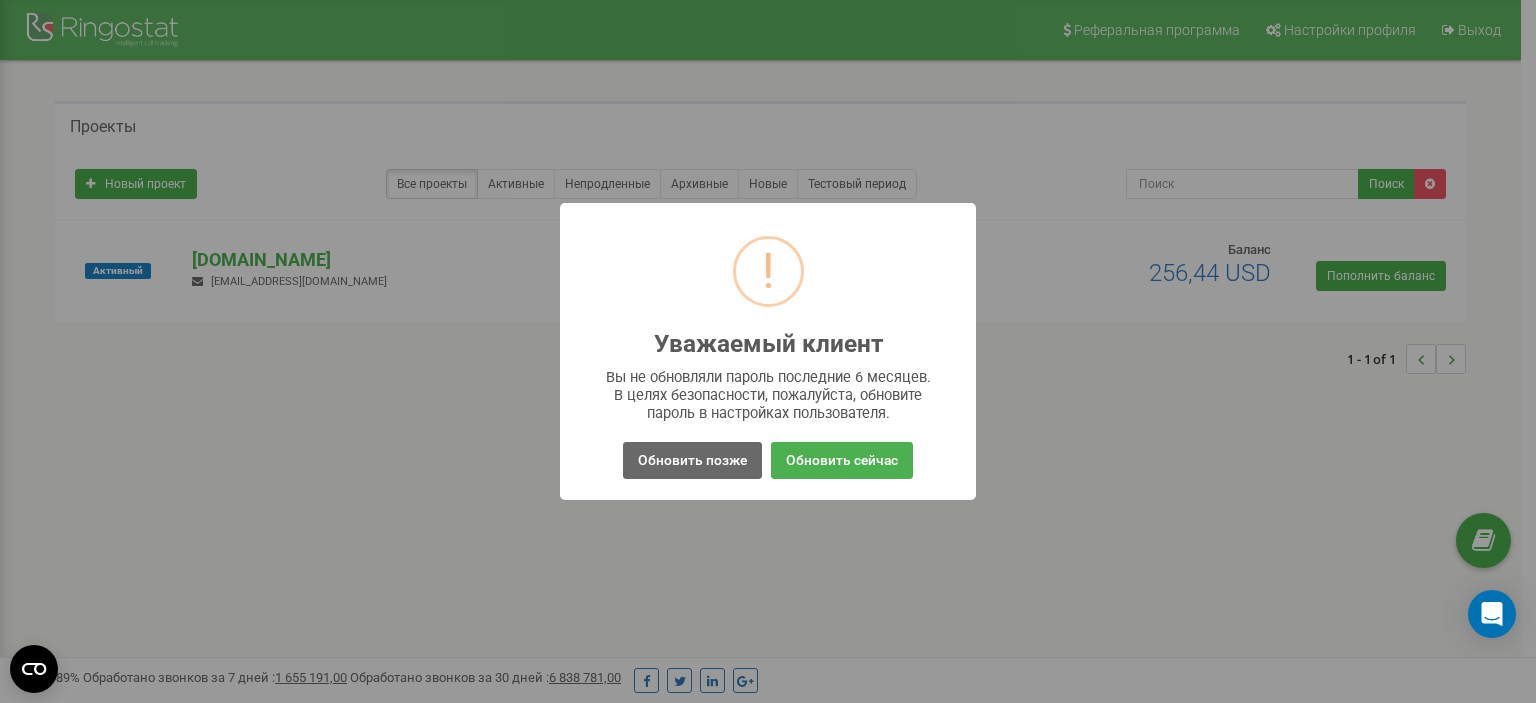 scroll, scrollTop: 0, scrollLeft: 0, axis: both 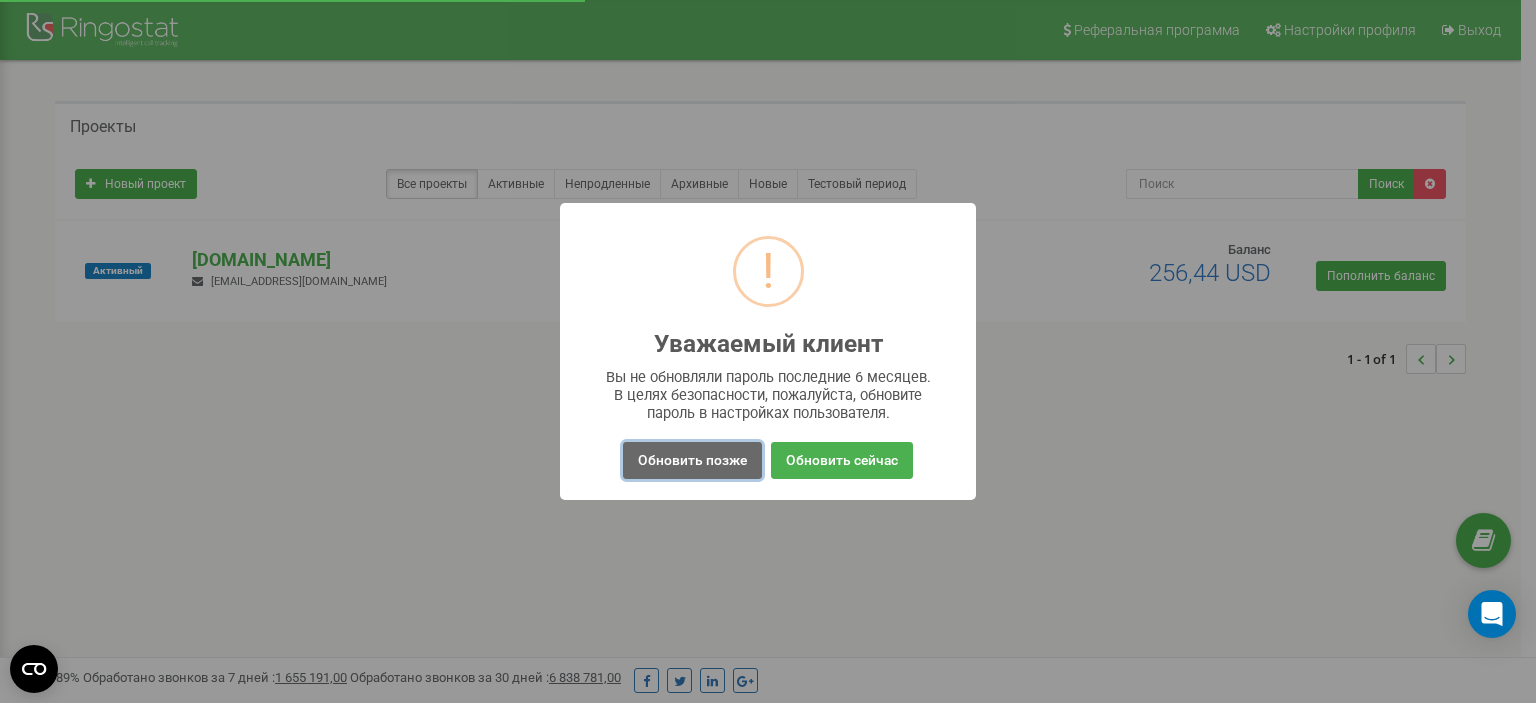 click on "Обновить позже" at bounding box center [692, 460] 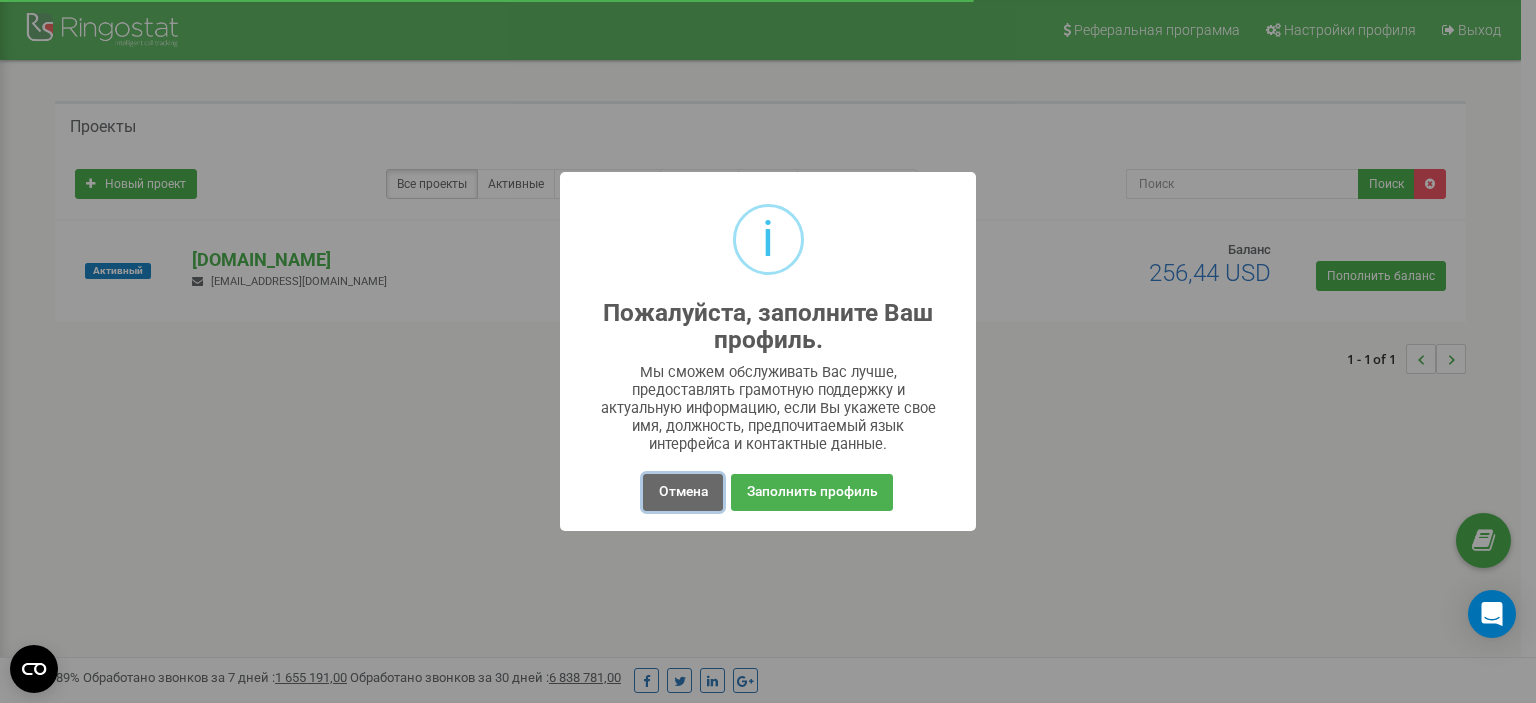 click on "Отмена" at bounding box center (682, 492) 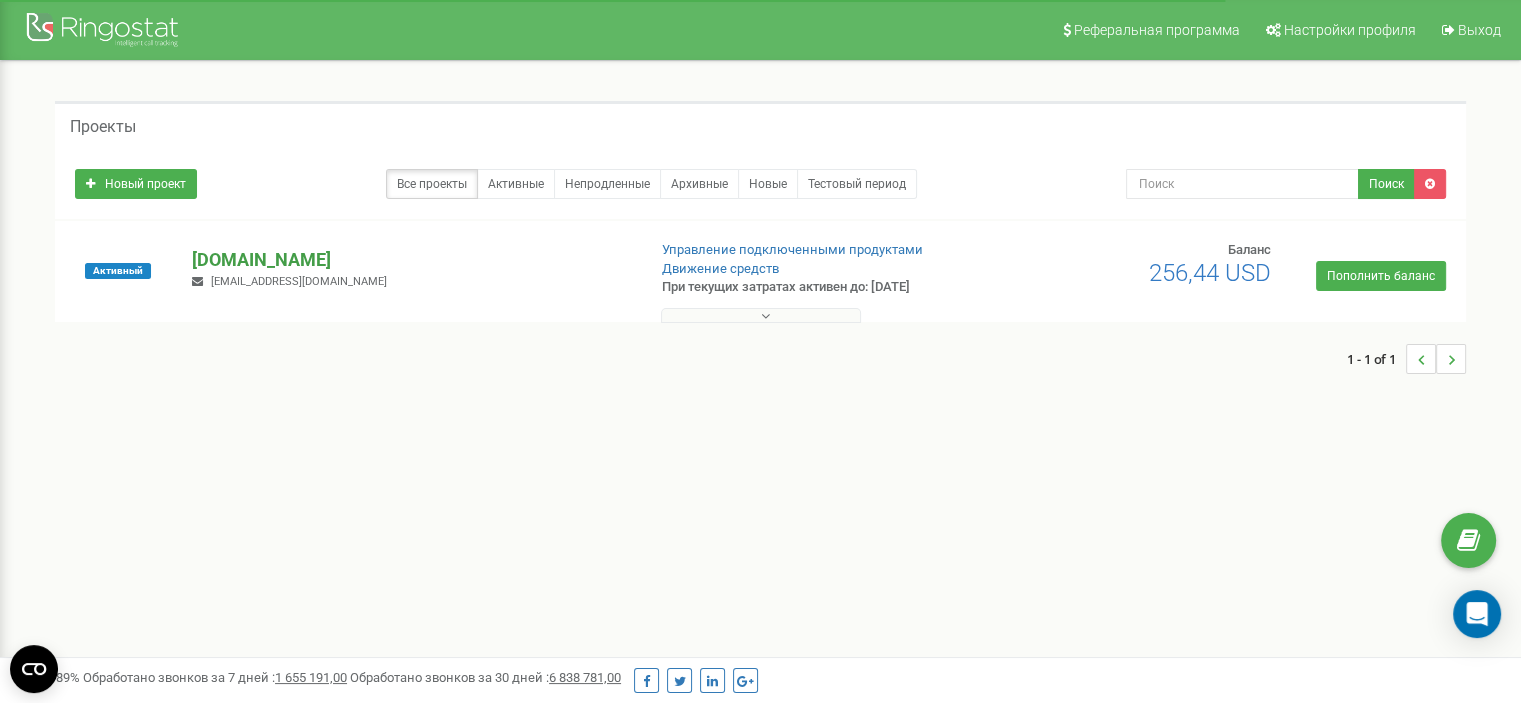 click on "[DOMAIN_NAME]" at bounding box center (410, 260) 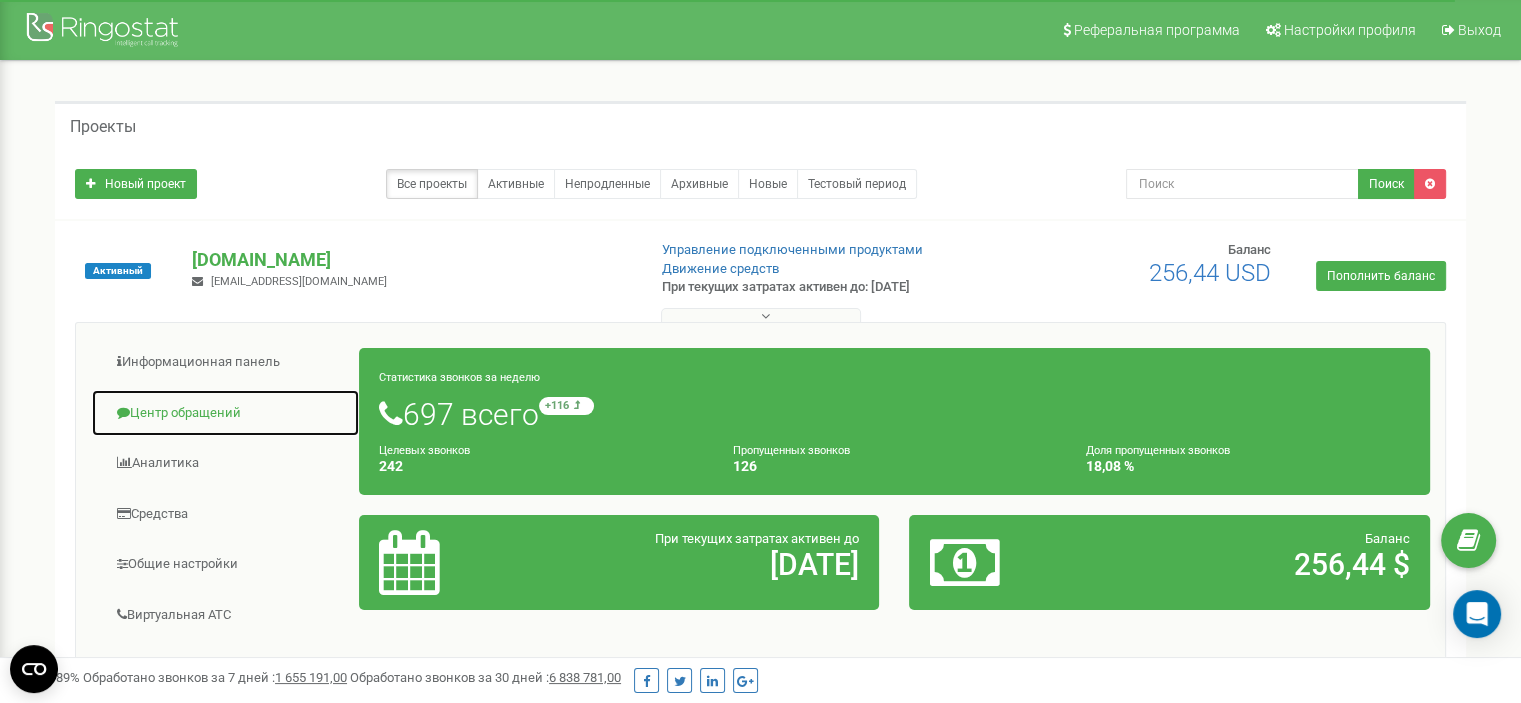 click on "Центр обращений" at bounding box center (225, 413) 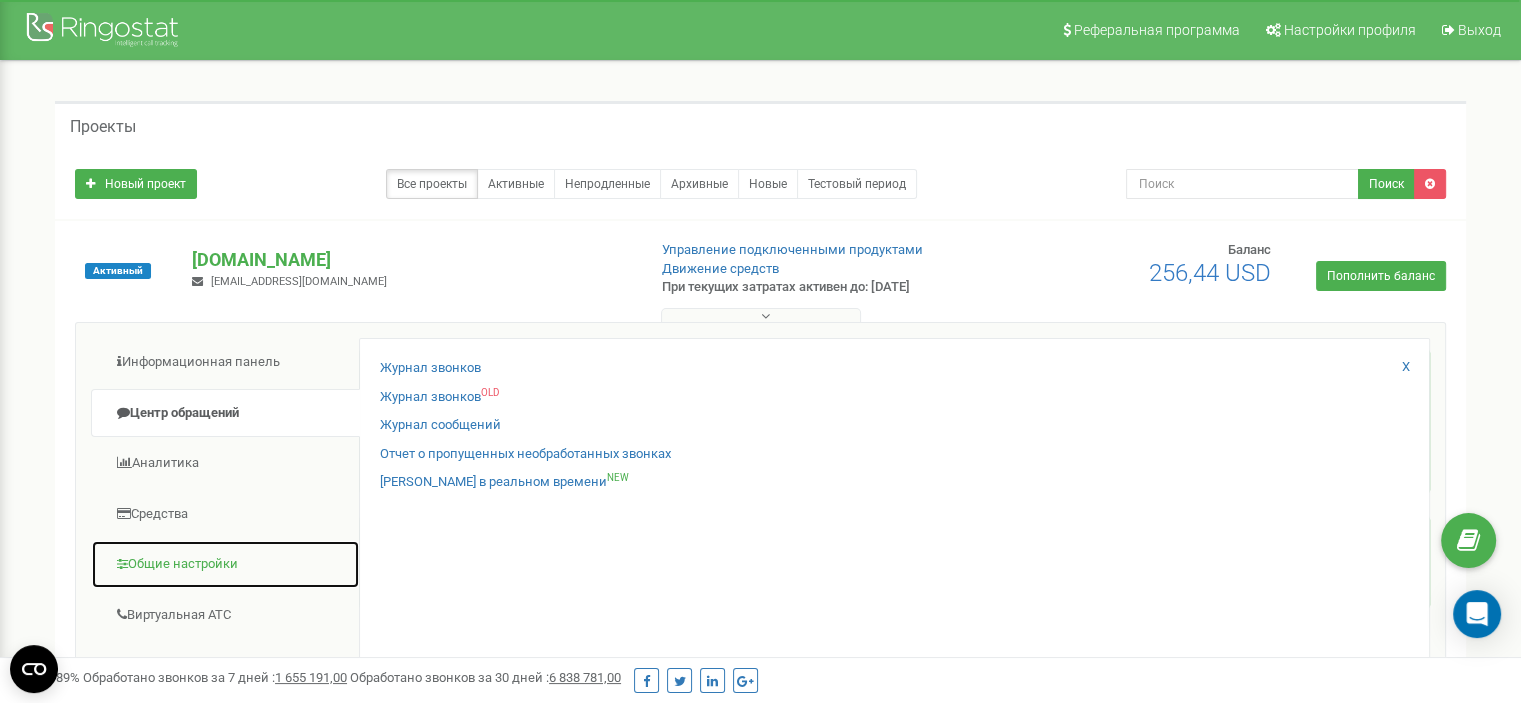 click on "Общие настройки" at bounding box center [225, 564] 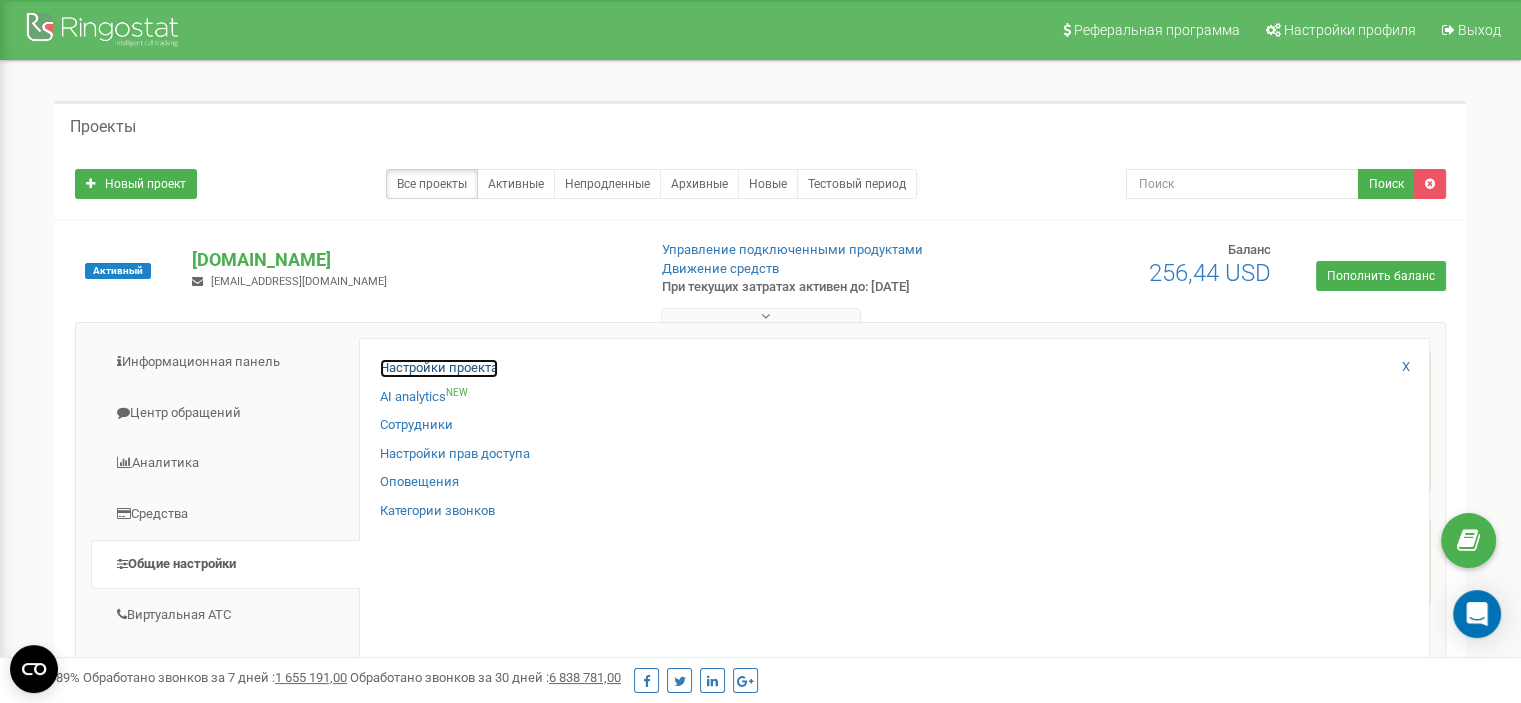 click on "Настройки проекта" at bounding box center (439, 368) 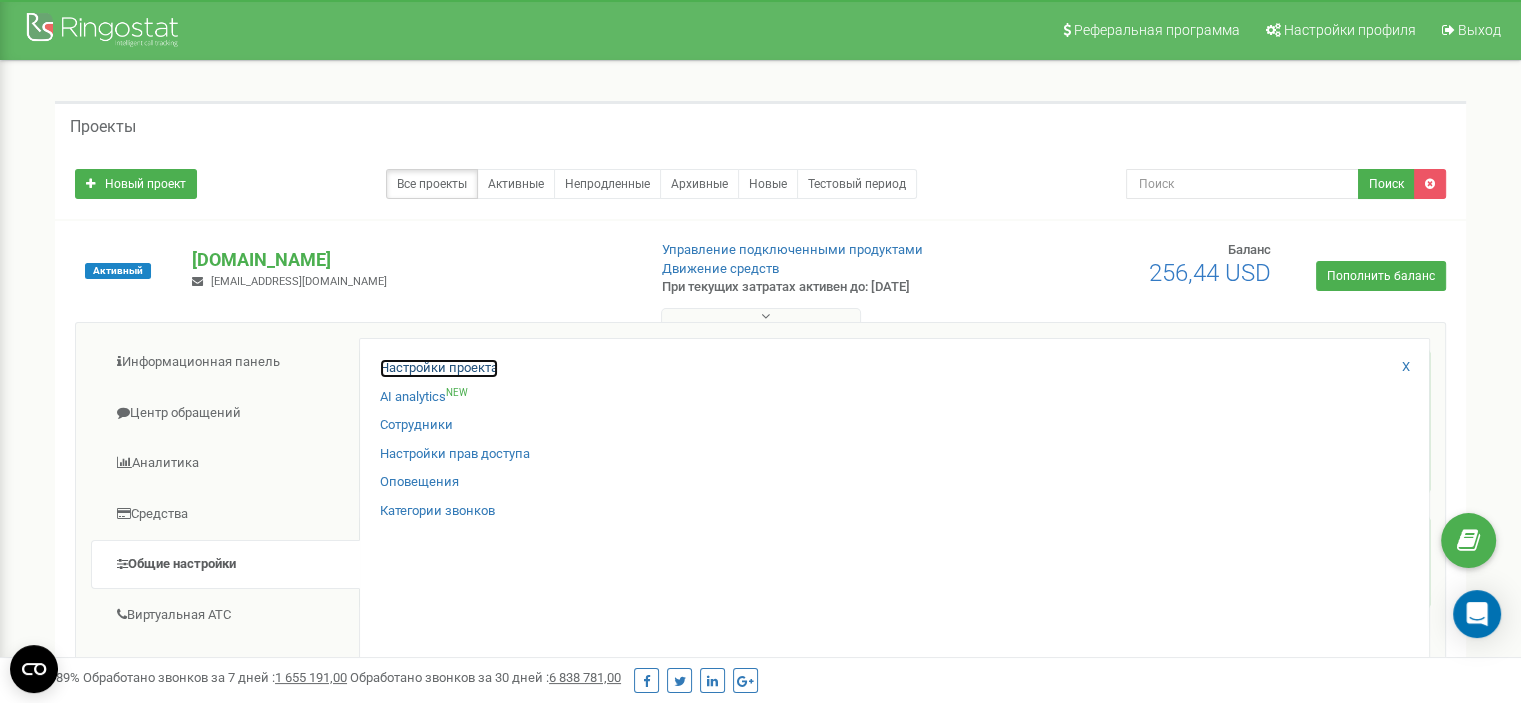 click on "Настройки проекта" at bounding box center (439, 368) 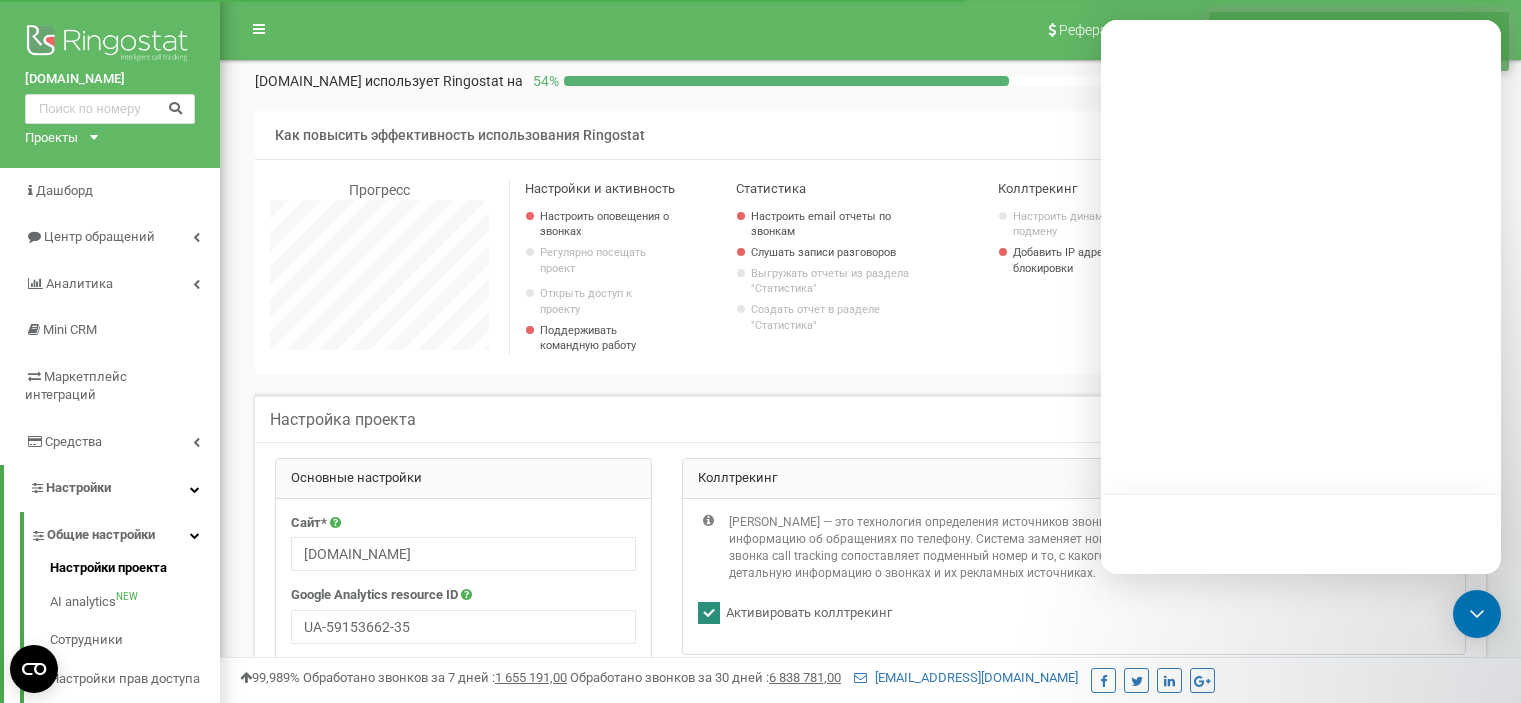 scroll, scrollTop: 0, scrollLeft: 0, axis: both 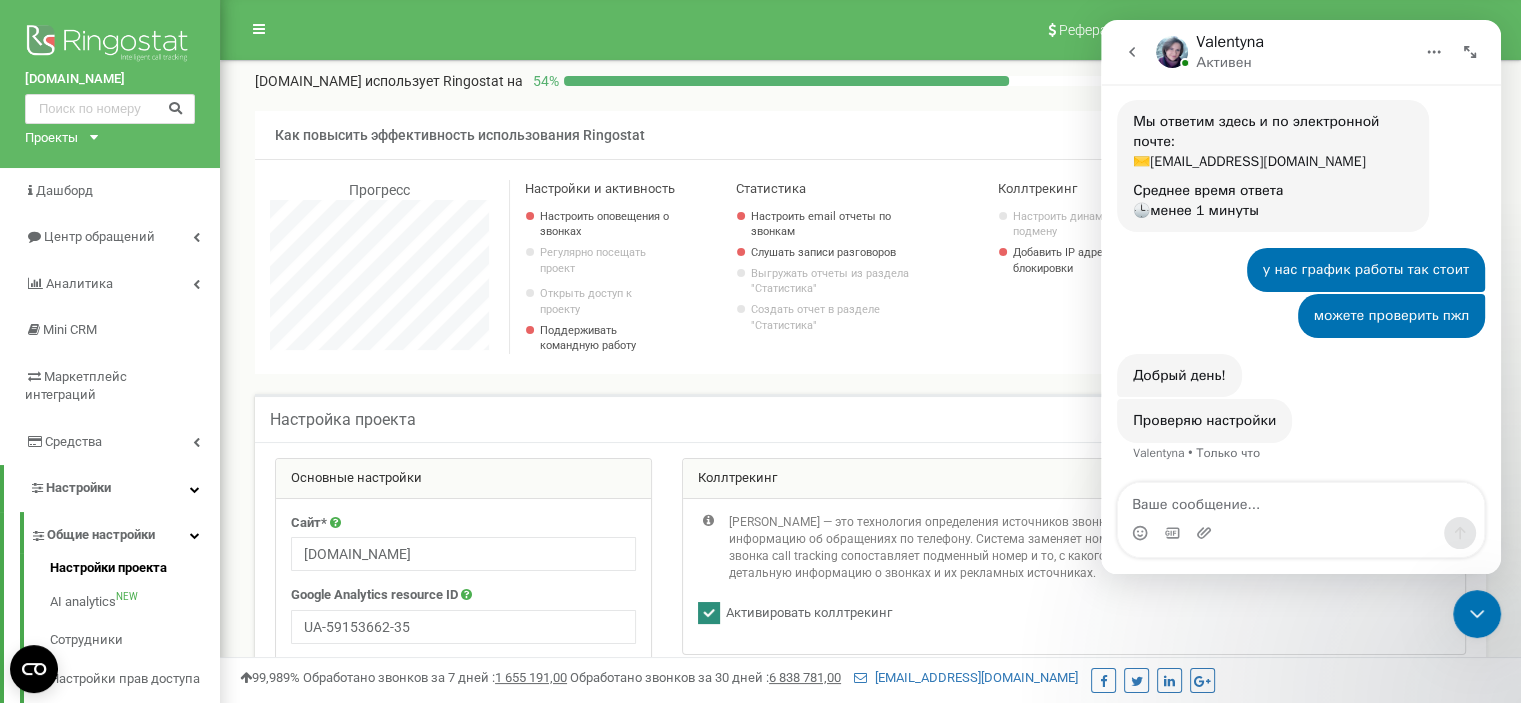 click at bounding box center (1301, 500) 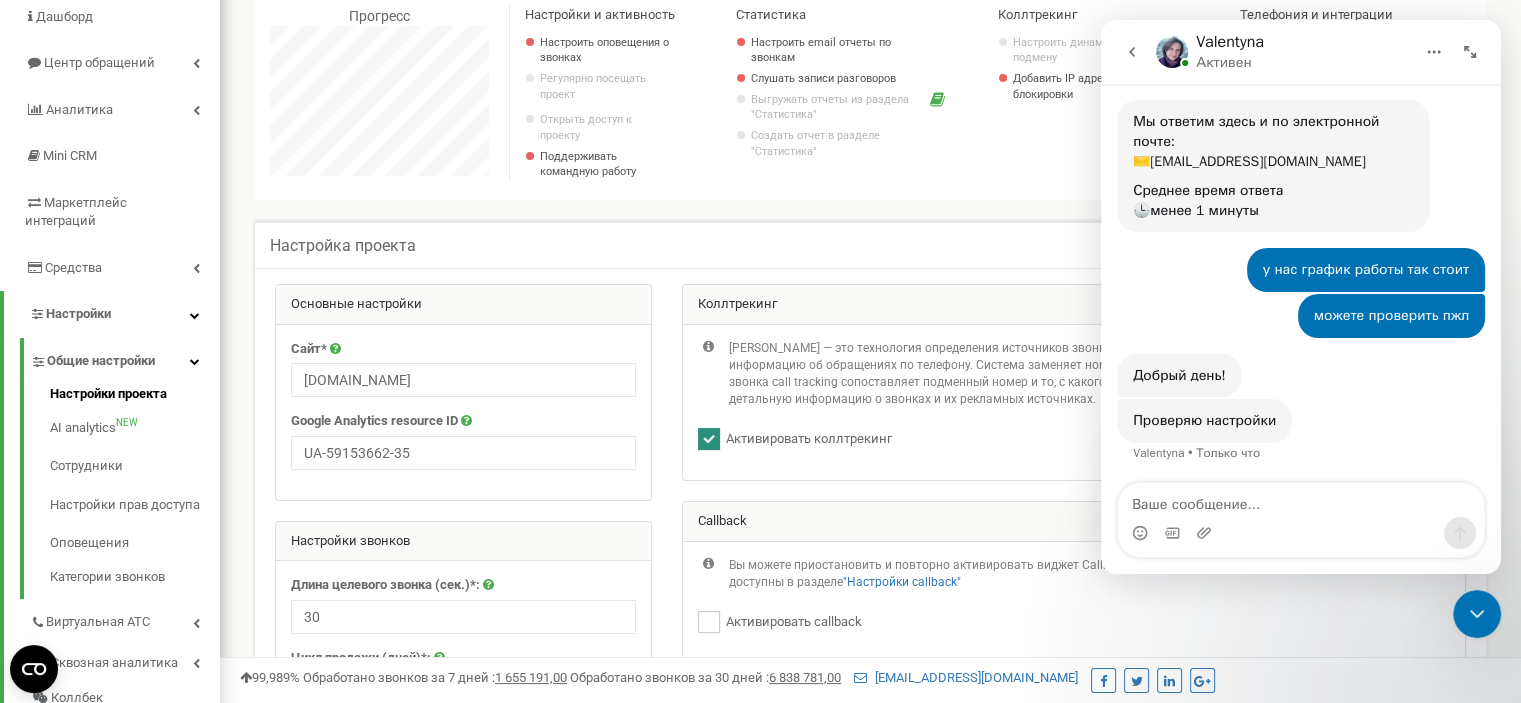 scroll, scrollTop: 253, scrollLeft: 0, axis: vertical 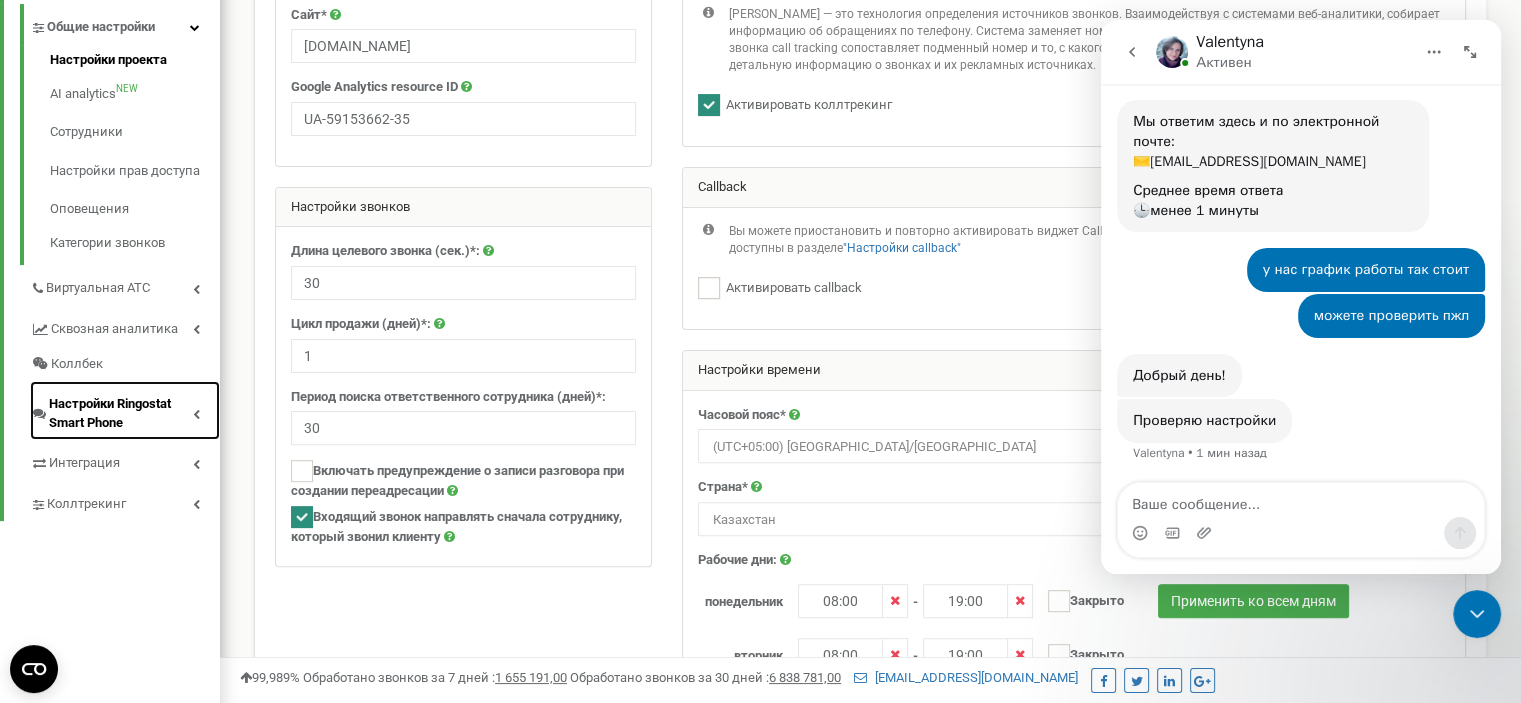 click on "Настройки Ringostat Smart Phone" at bounding box center [121, 413] 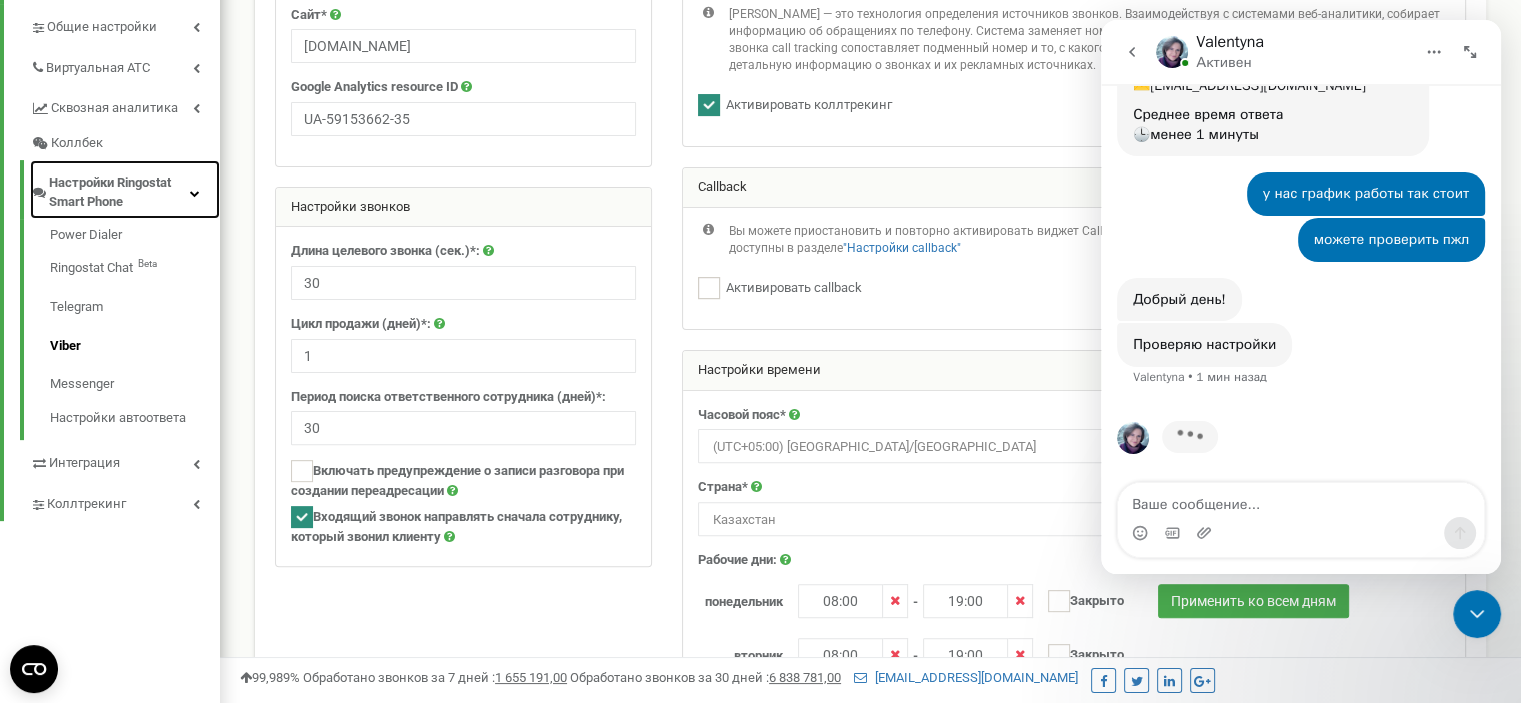scroll, scrollTop: 422, scrollLeft: 0, axis: vertical 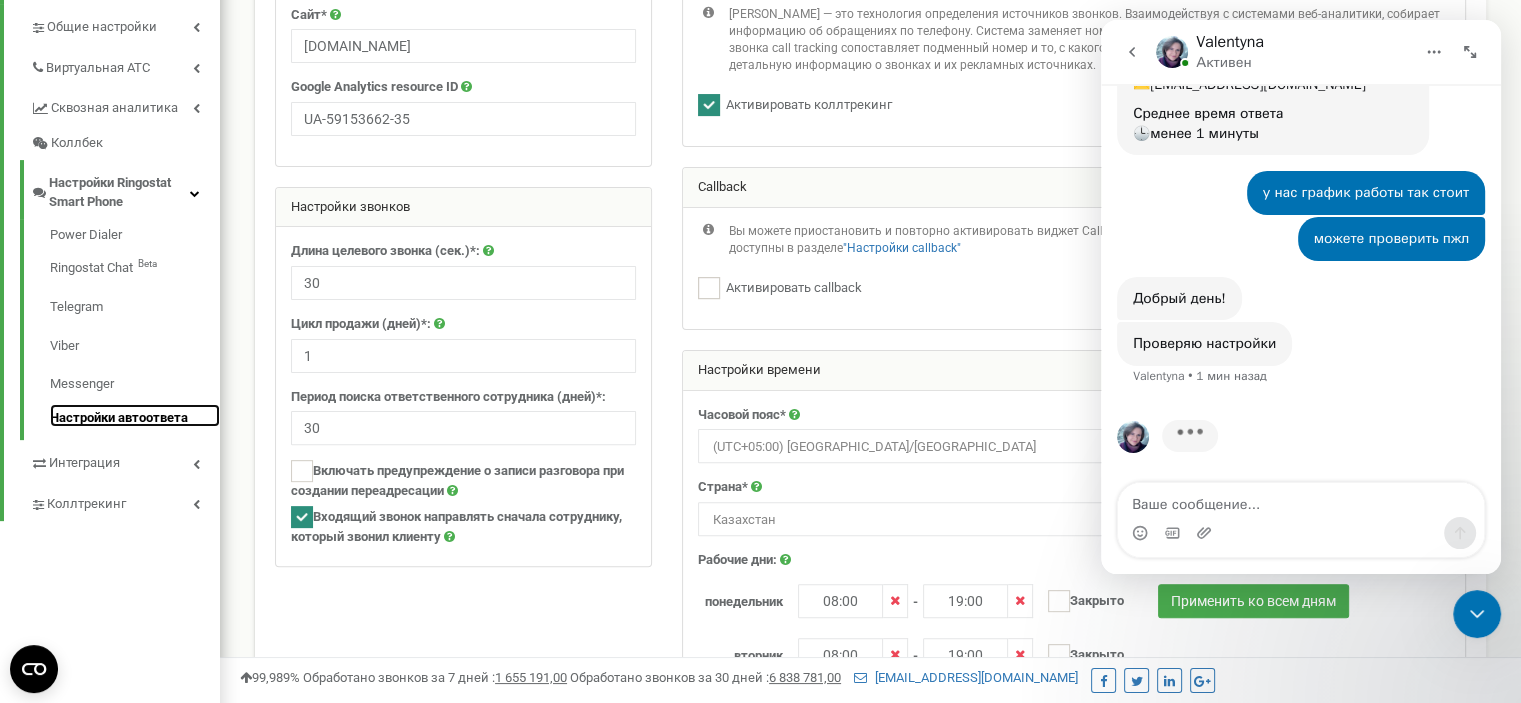 click on "Настройки автоответа" at bounding box center (135, 416) 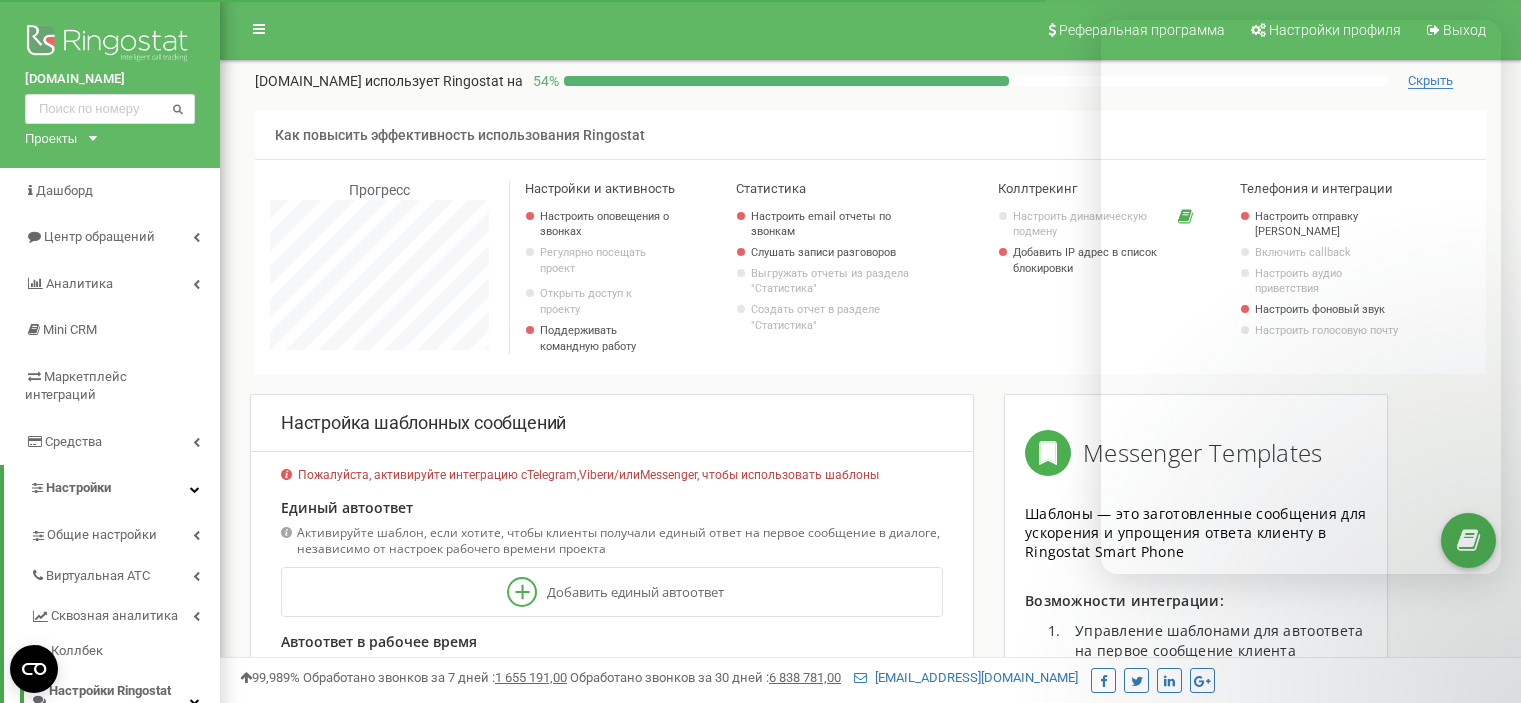 scroll, scrollTop: 0, scrollLeft: 0, axis: both 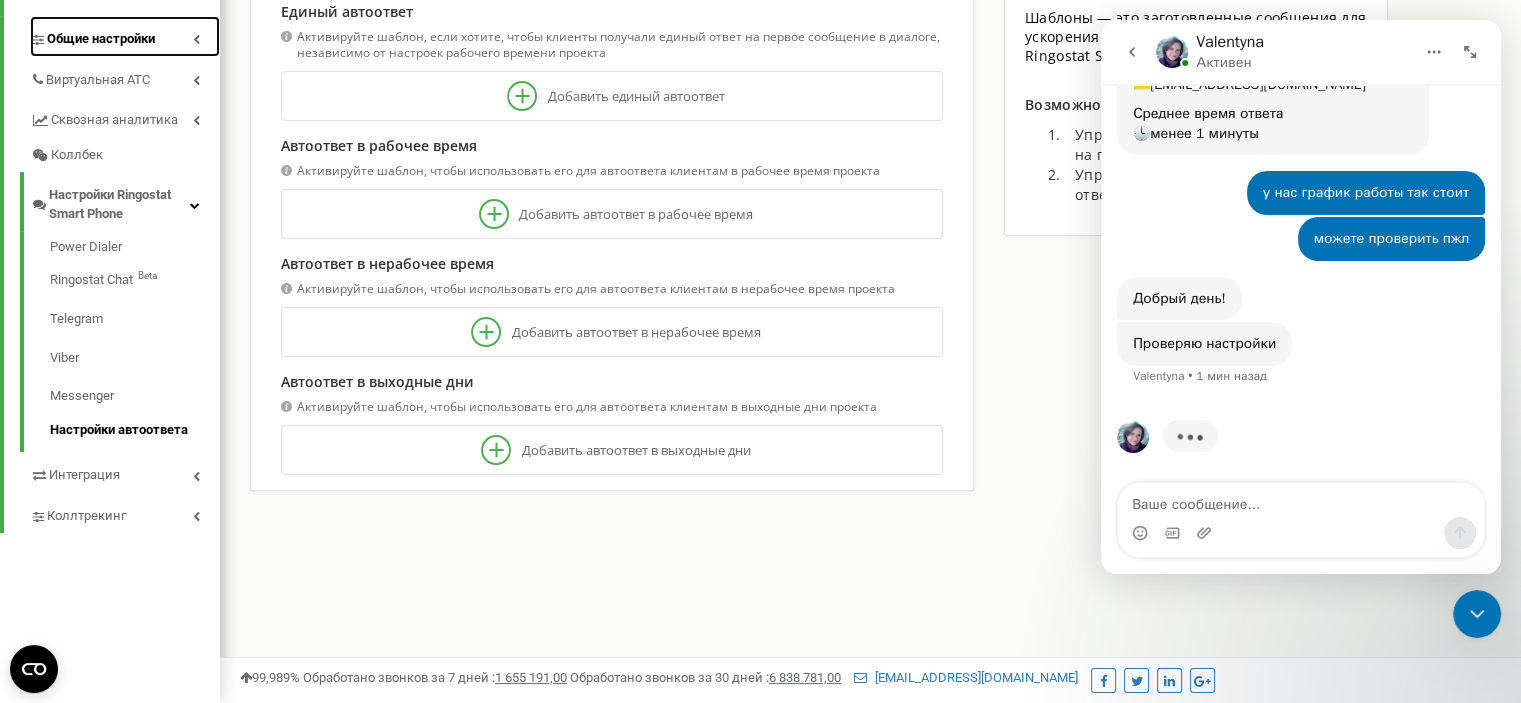 click on "Общие настройки" at bounding box center (101, 39) 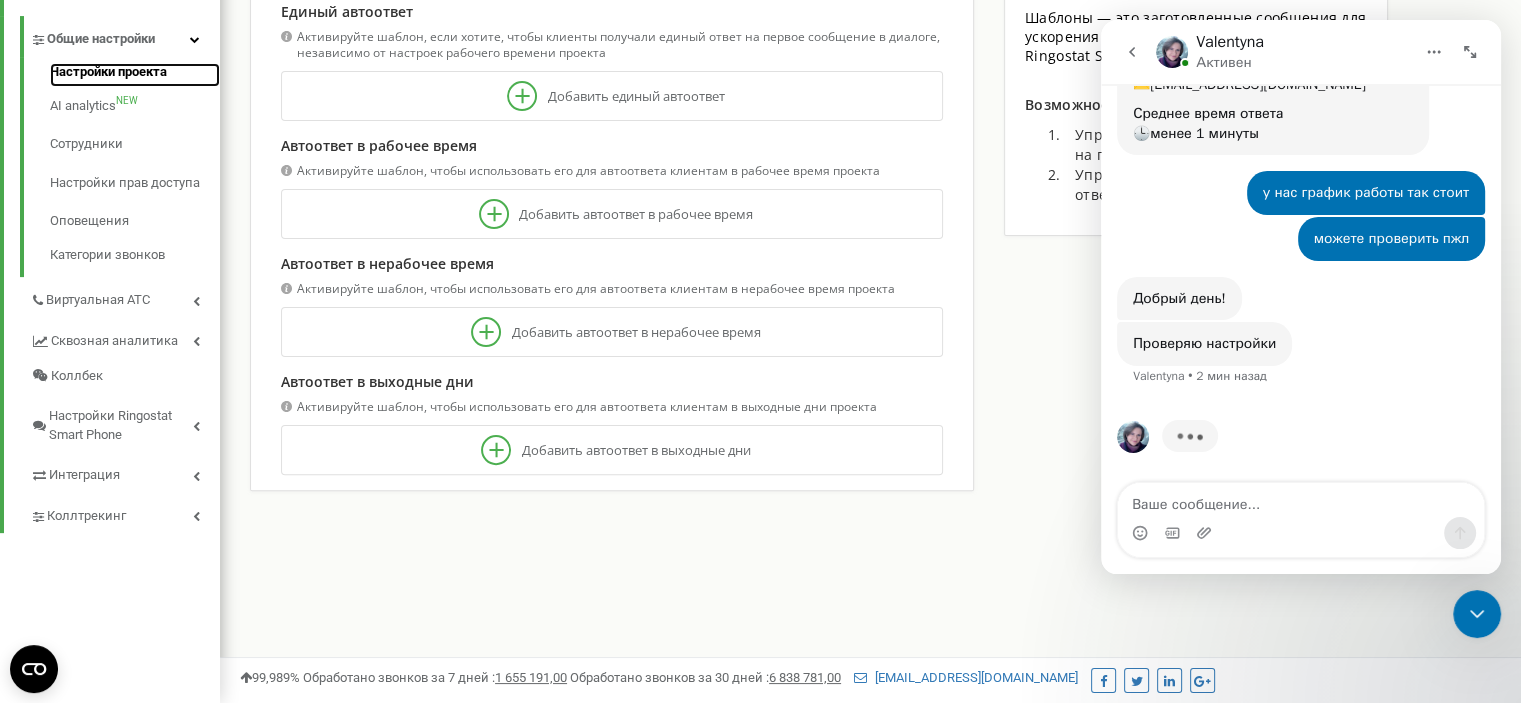 click on "Настройки проекта" at bounding box center (135, 75) 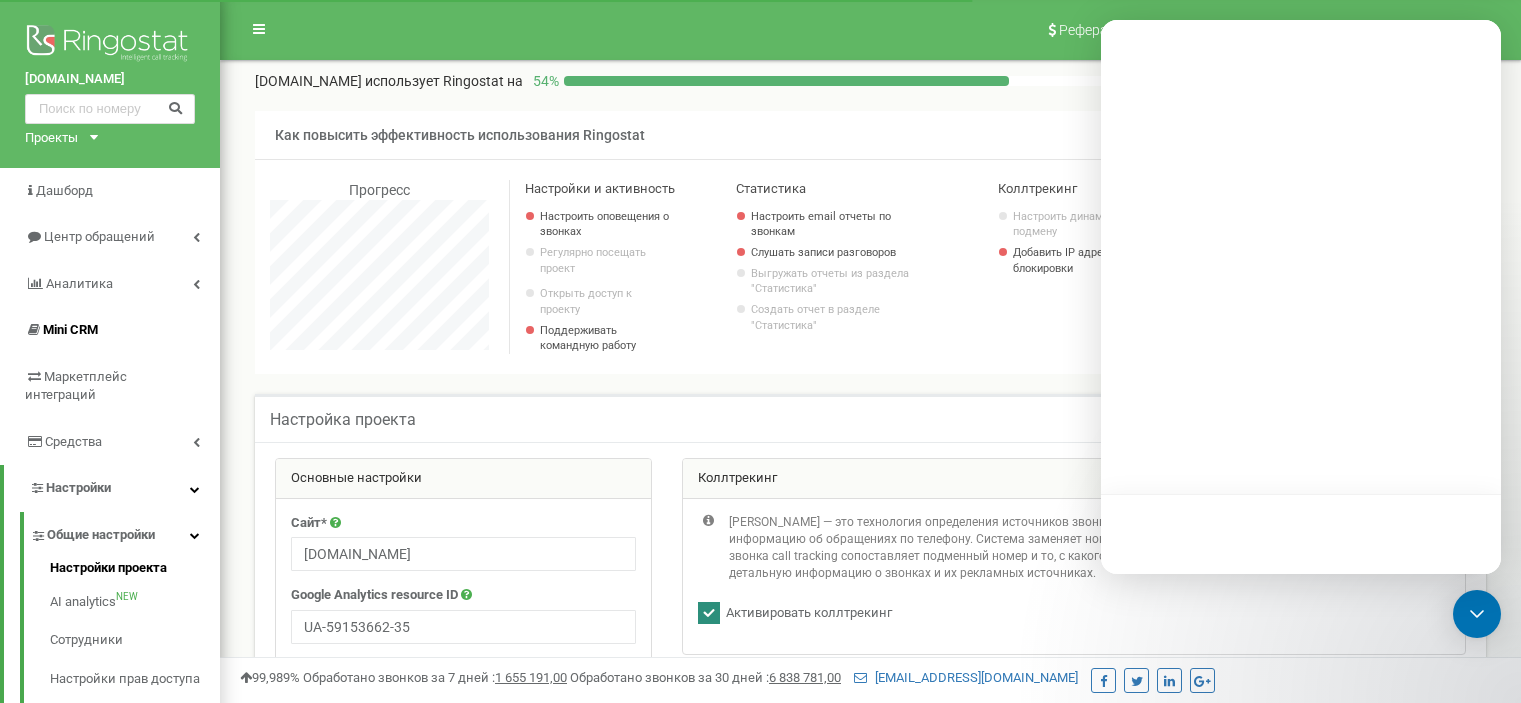scroll, scrollTop: 0, scrollLeft: 0, axis: both 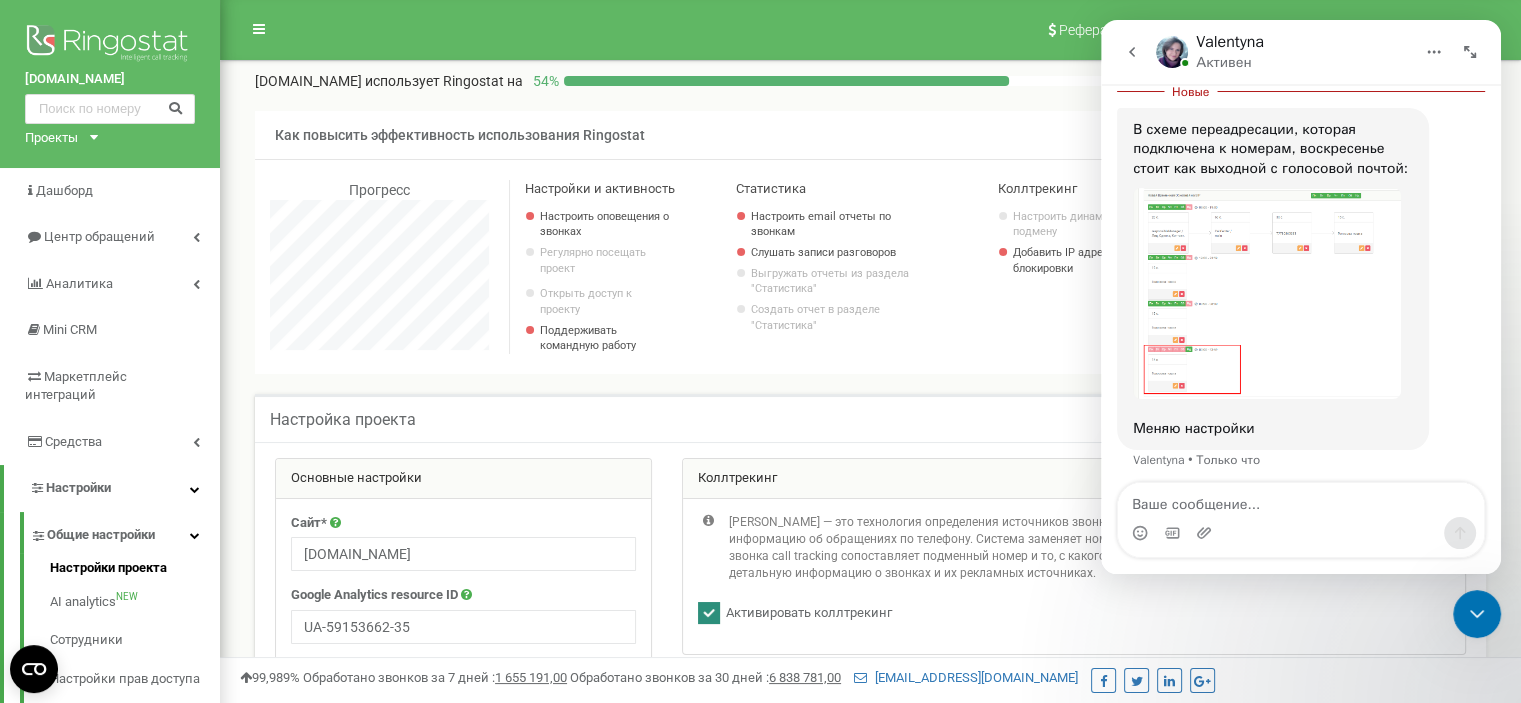 click at bounding box center [1301, 500] 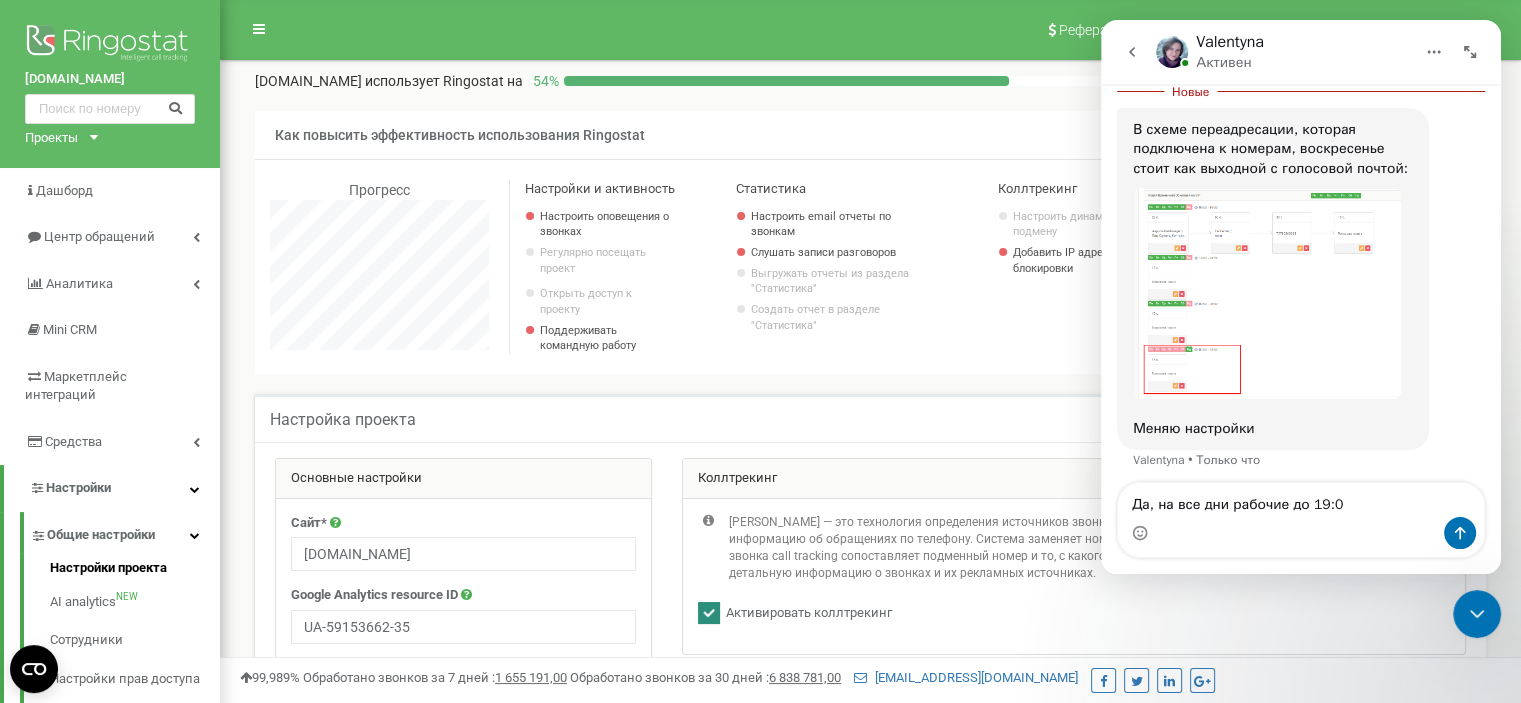 type on "Да, на все дни рабочие до 19:00" 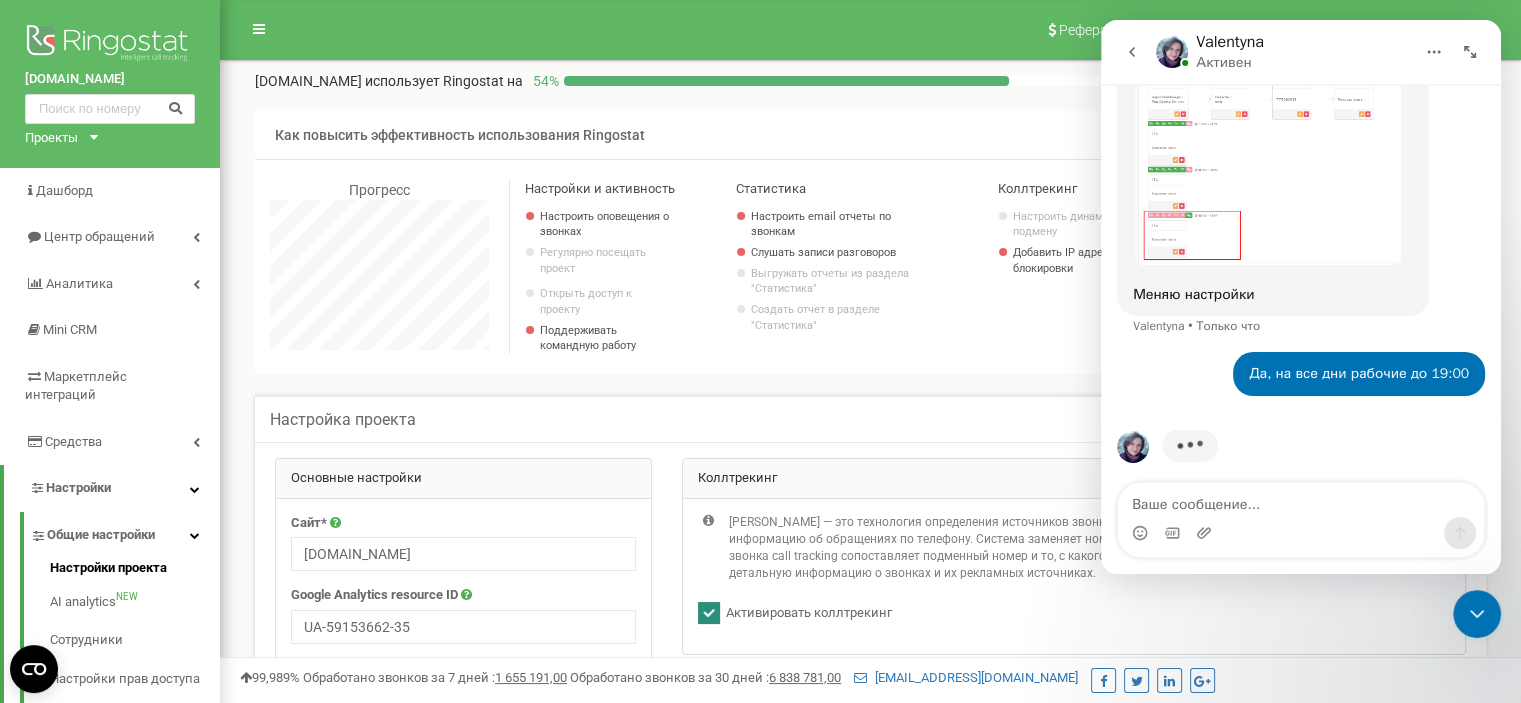 scroll, scrollTop: 826, scrollLeft: 0, axis: vertical 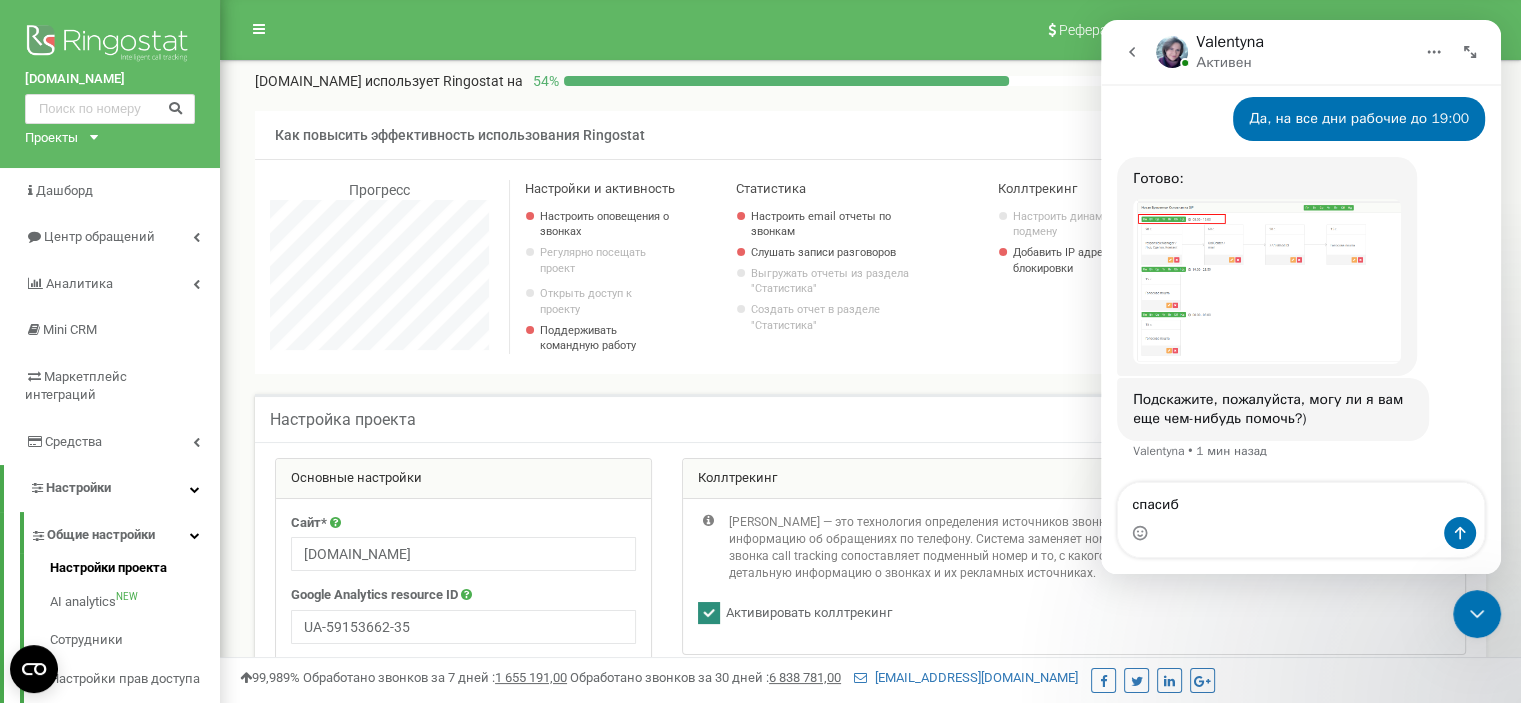 type on "спасибо" 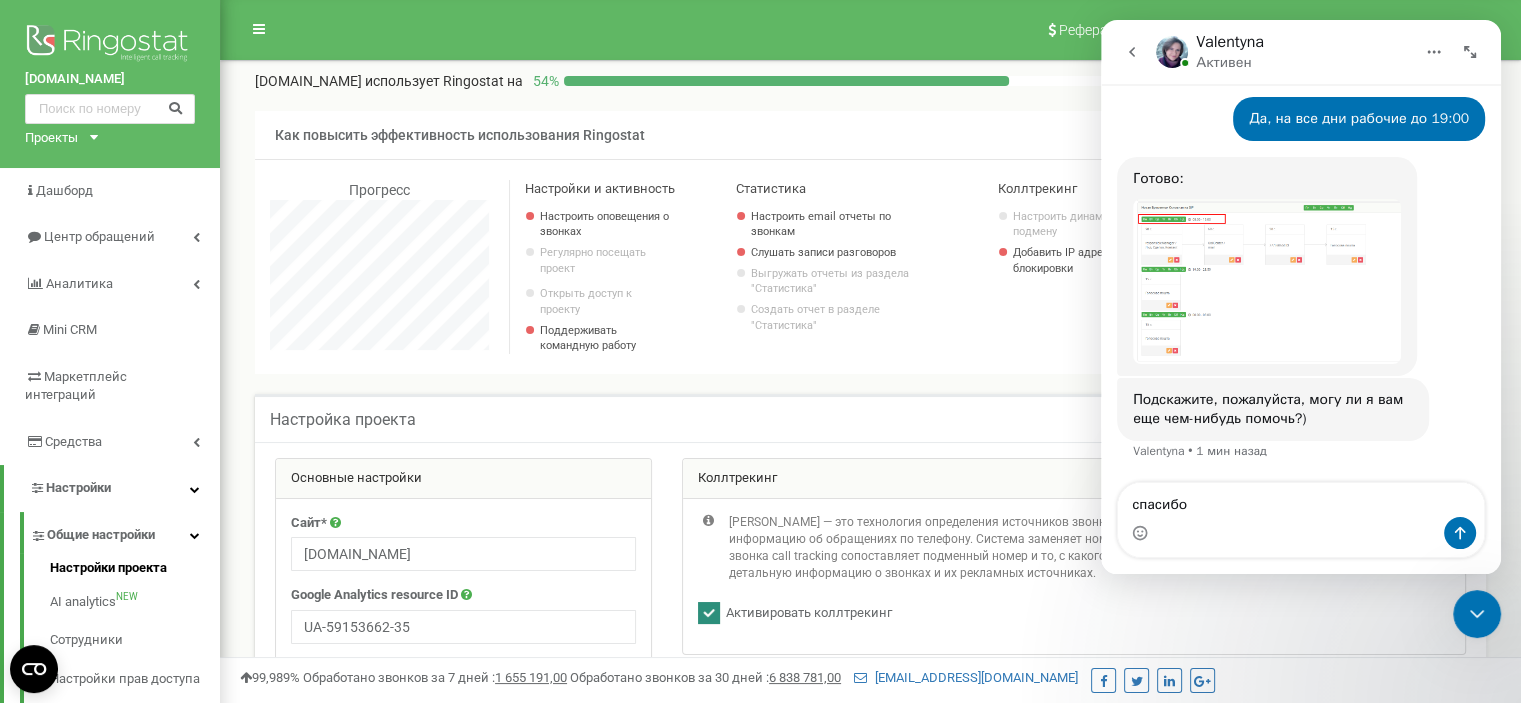 type 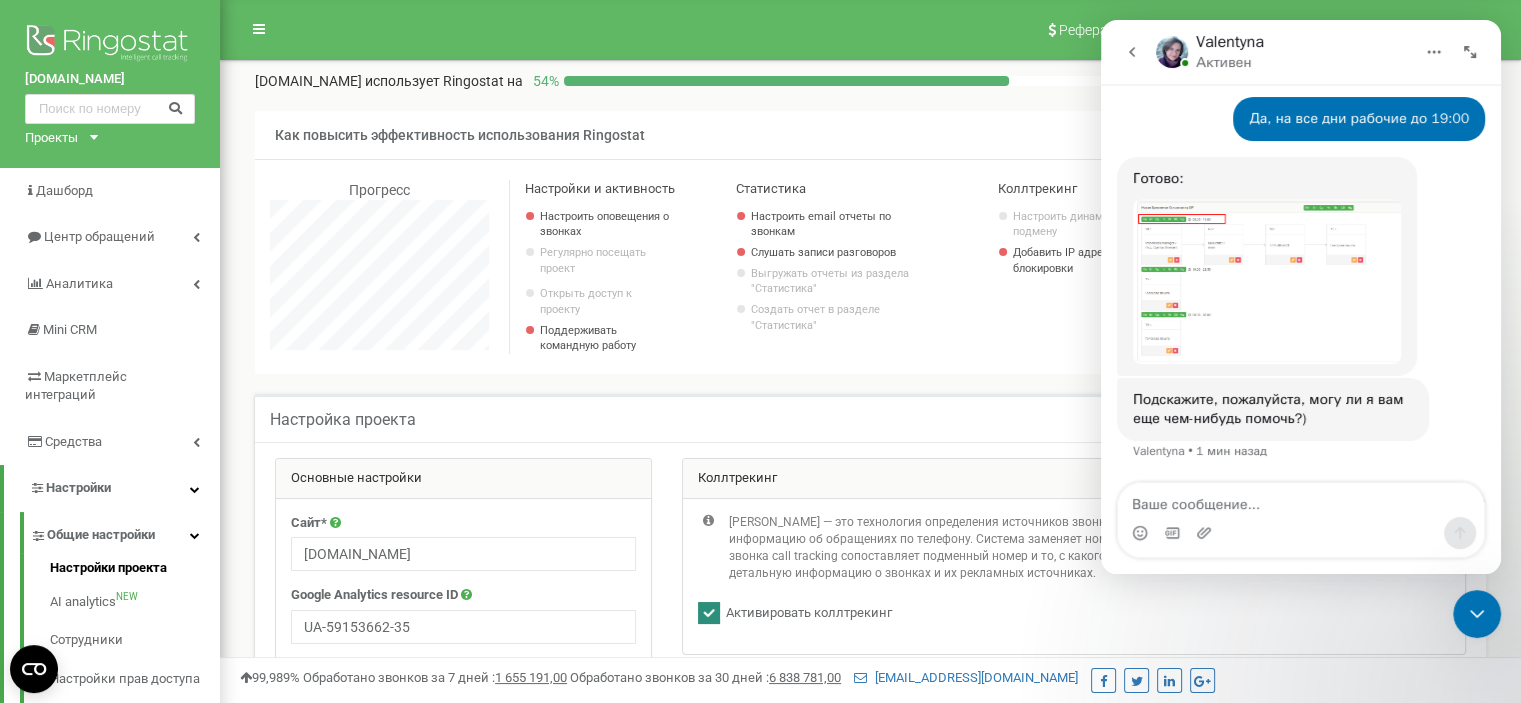 scroll, scrollTop: 1109, scrollLeft: 0, axis: vertical 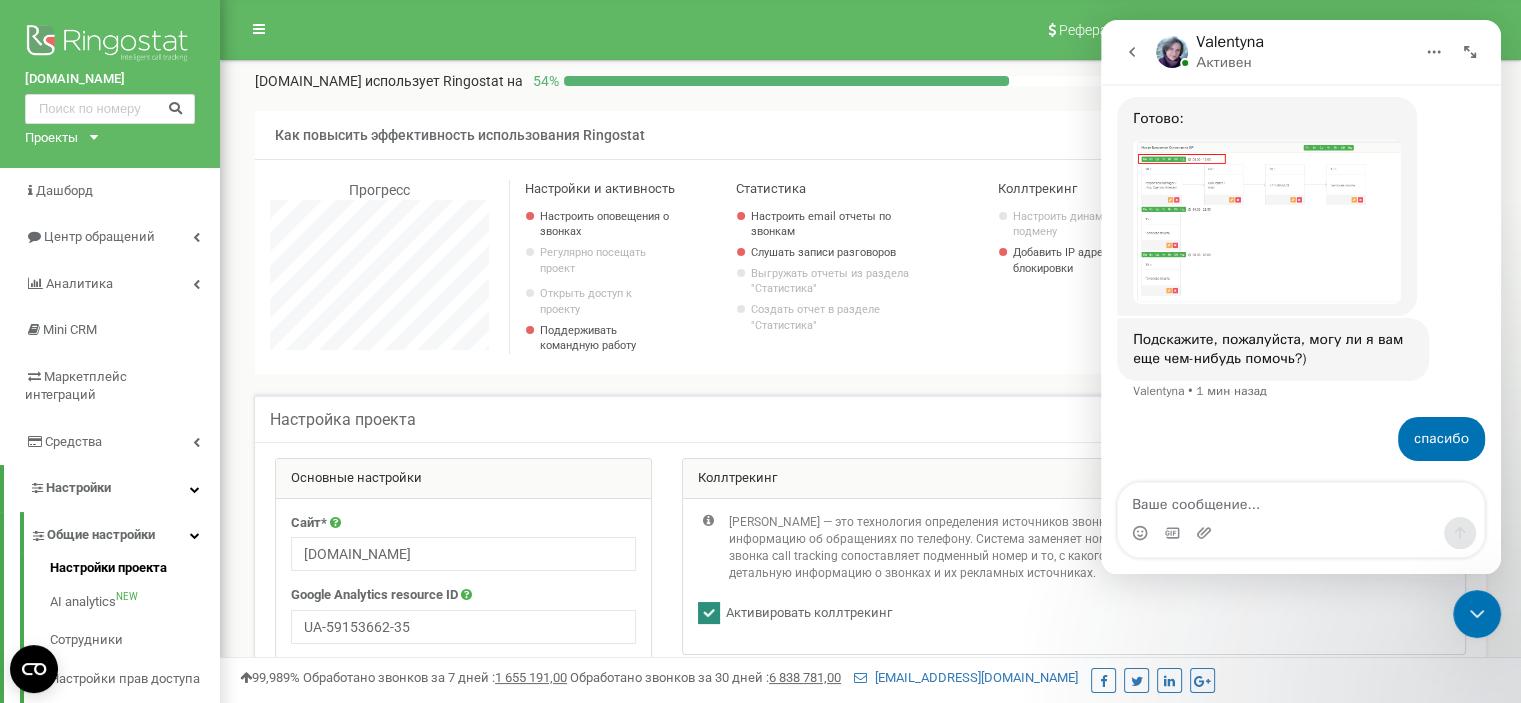 click at bounding box center (1267, 221) 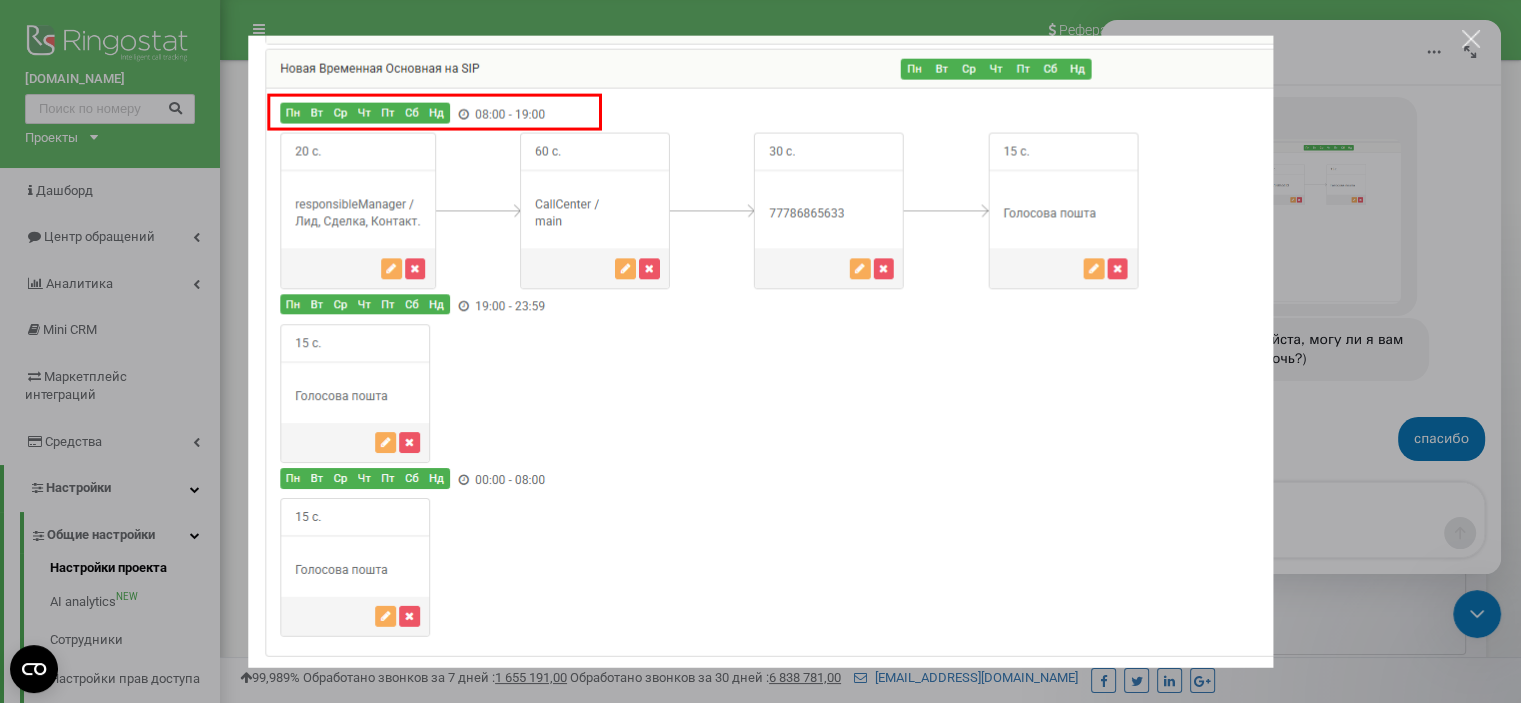 scroll, scrollTop: 0, scrollLeft: 0, axis: both 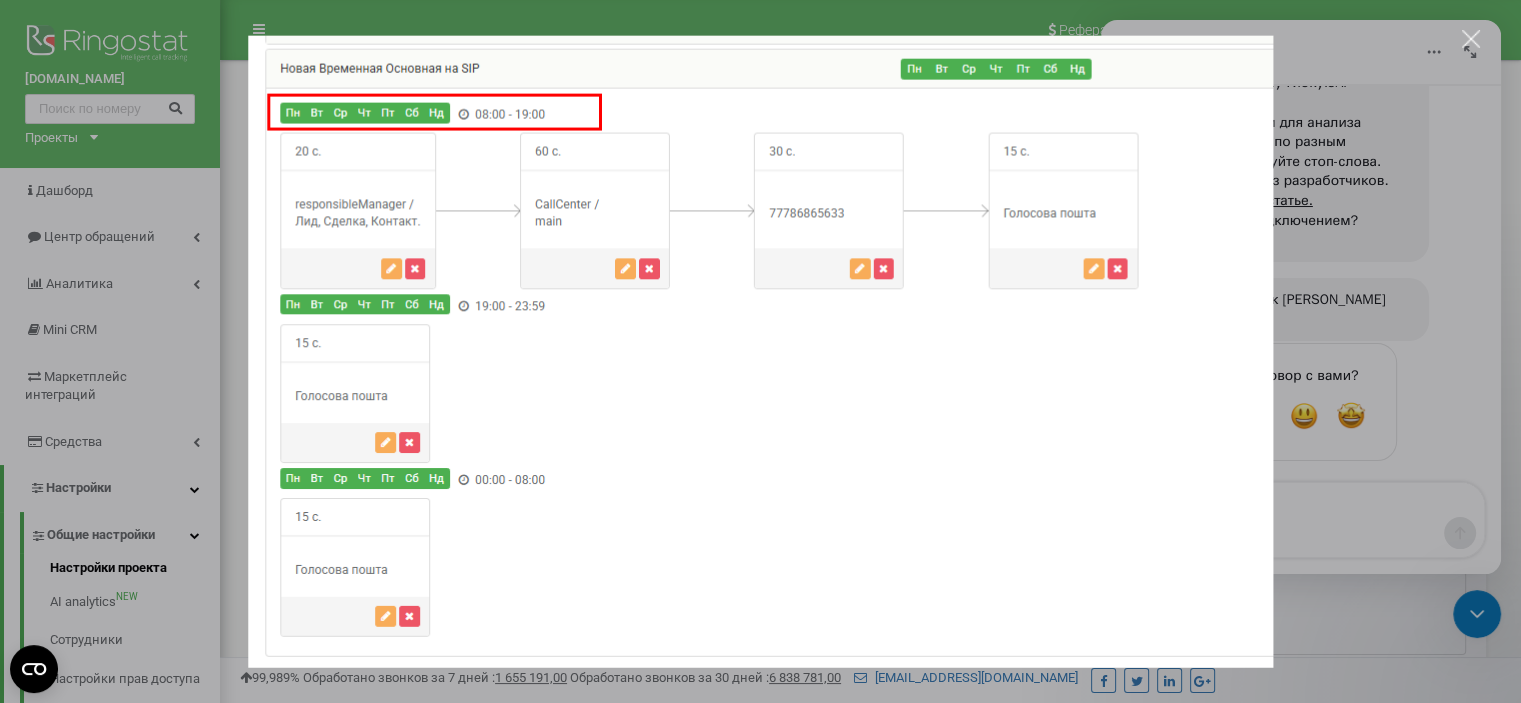 click at bounding box center [1471, 39] 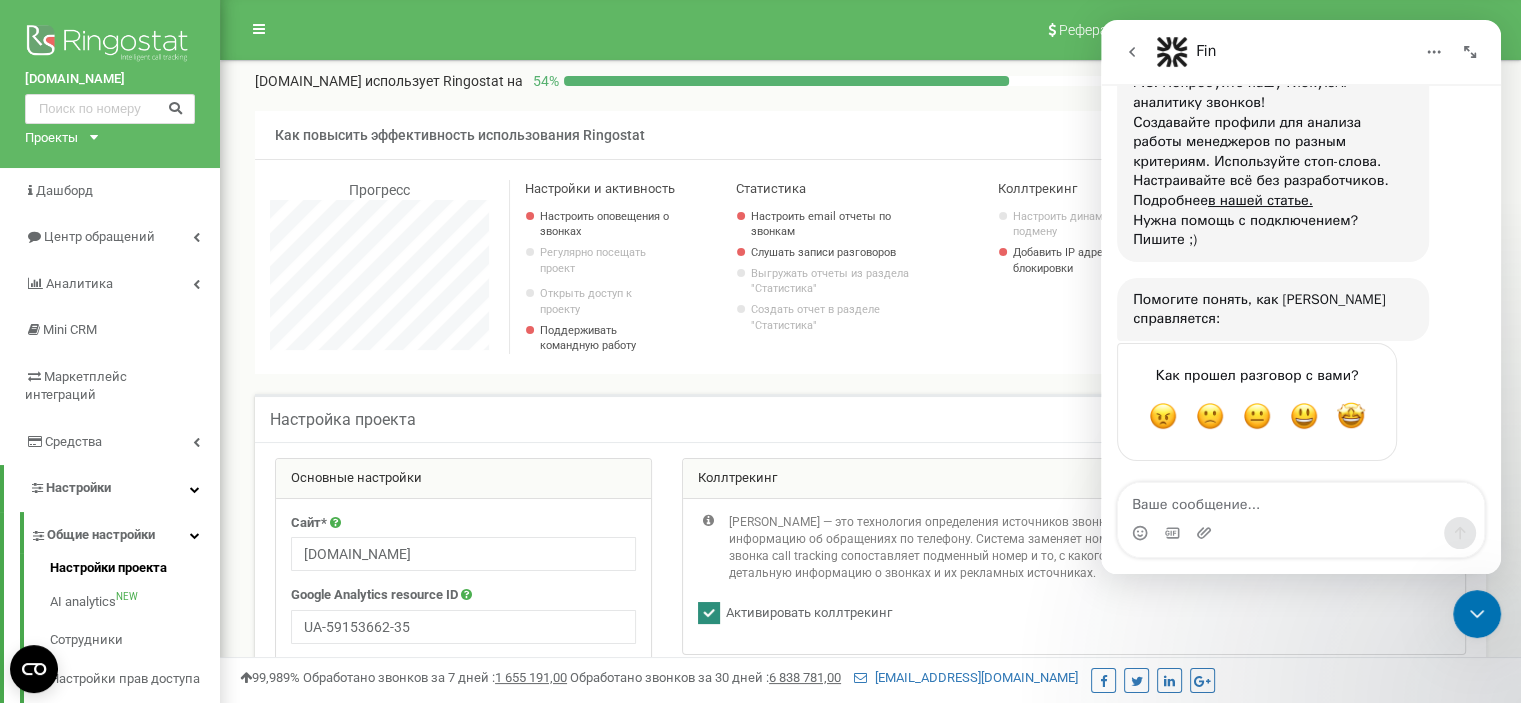 scroll, scrollTop: 1036, scrollLeft: 0, axis: vertical 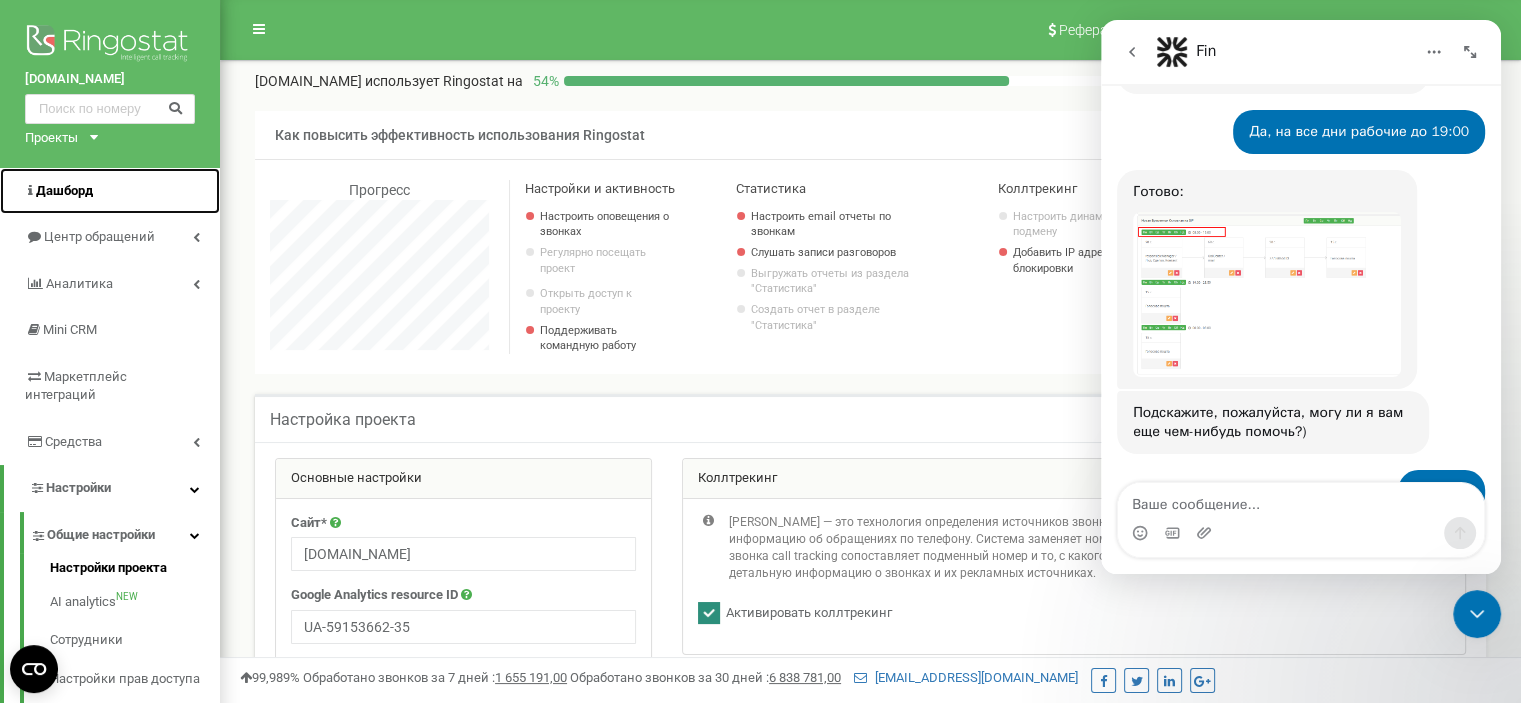click on "Дашборд" at bounding box center (64, 190) 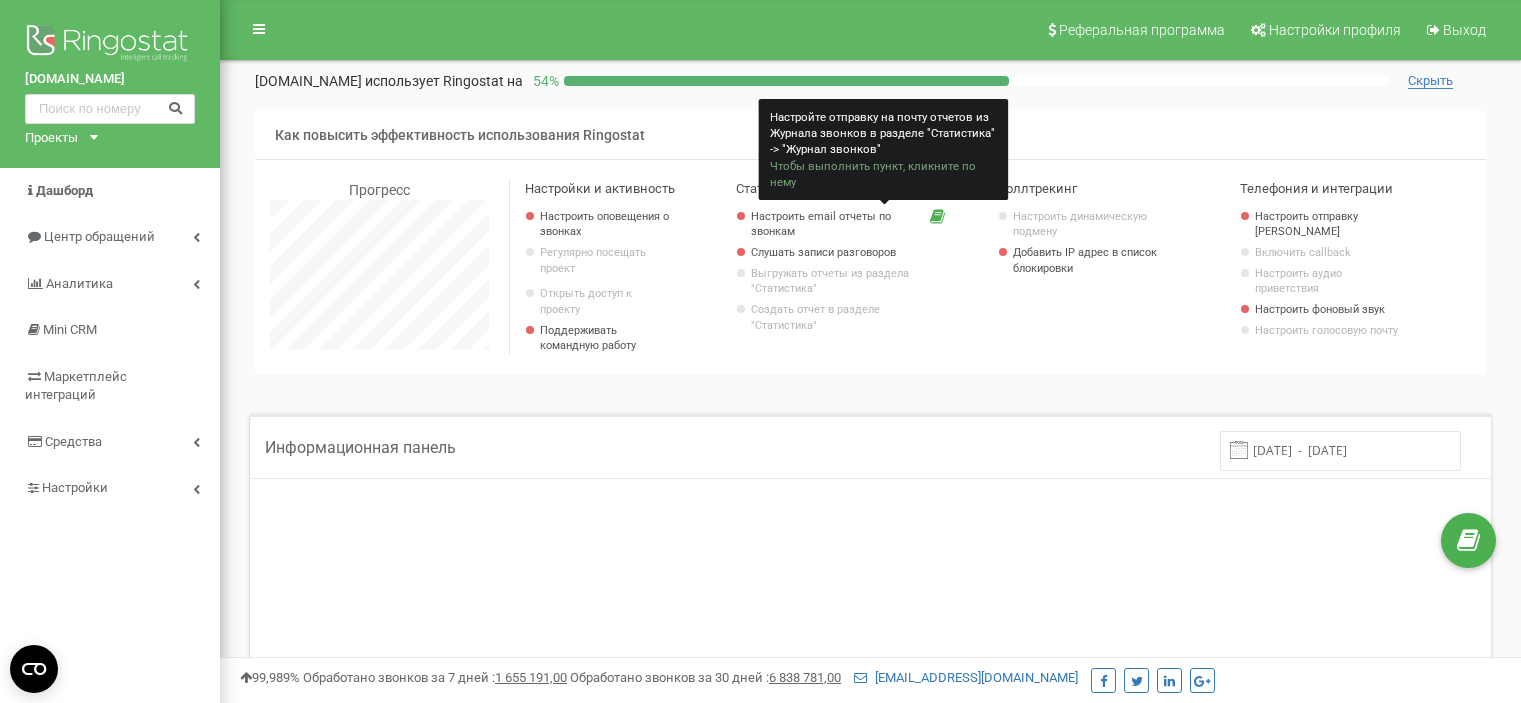 scroll, scrollTop: 0, scrollLeft: 0, axis: both 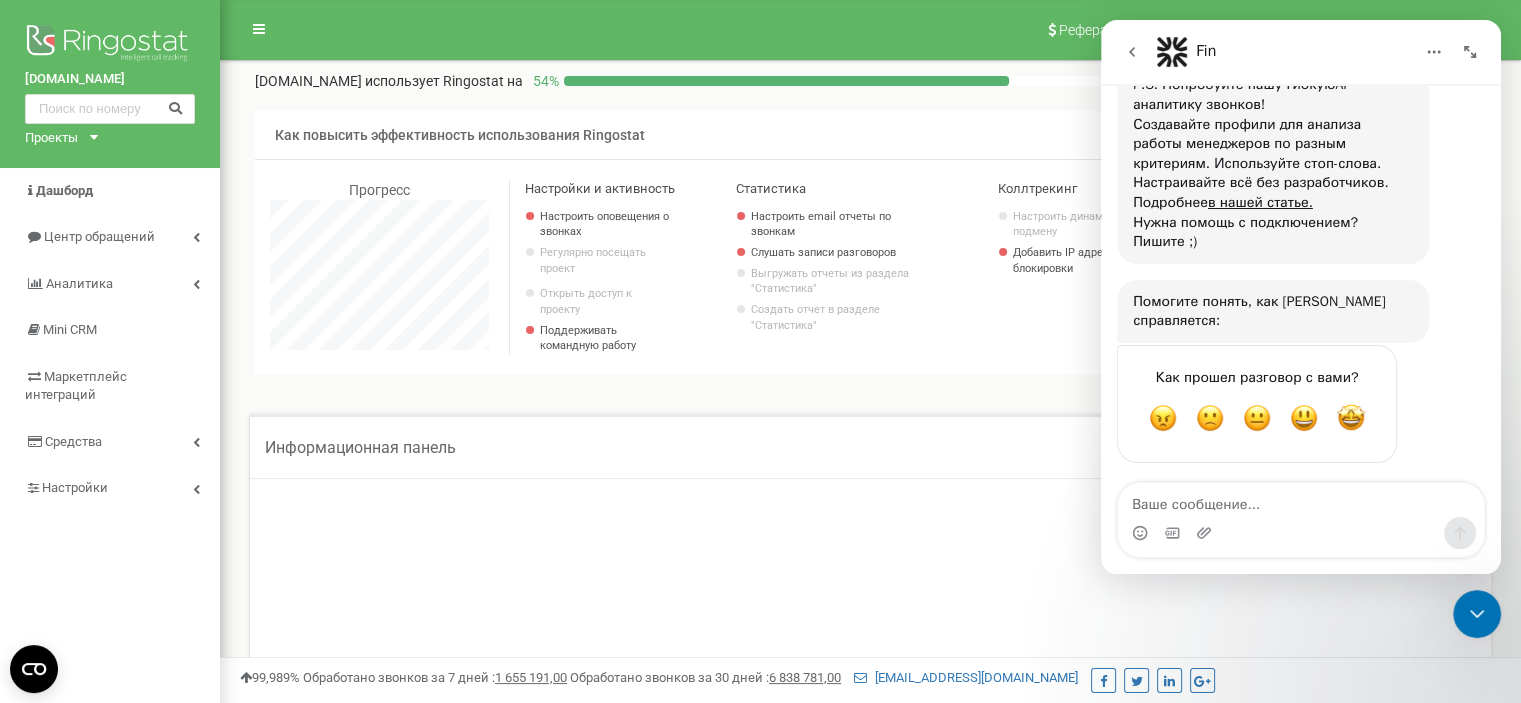 click 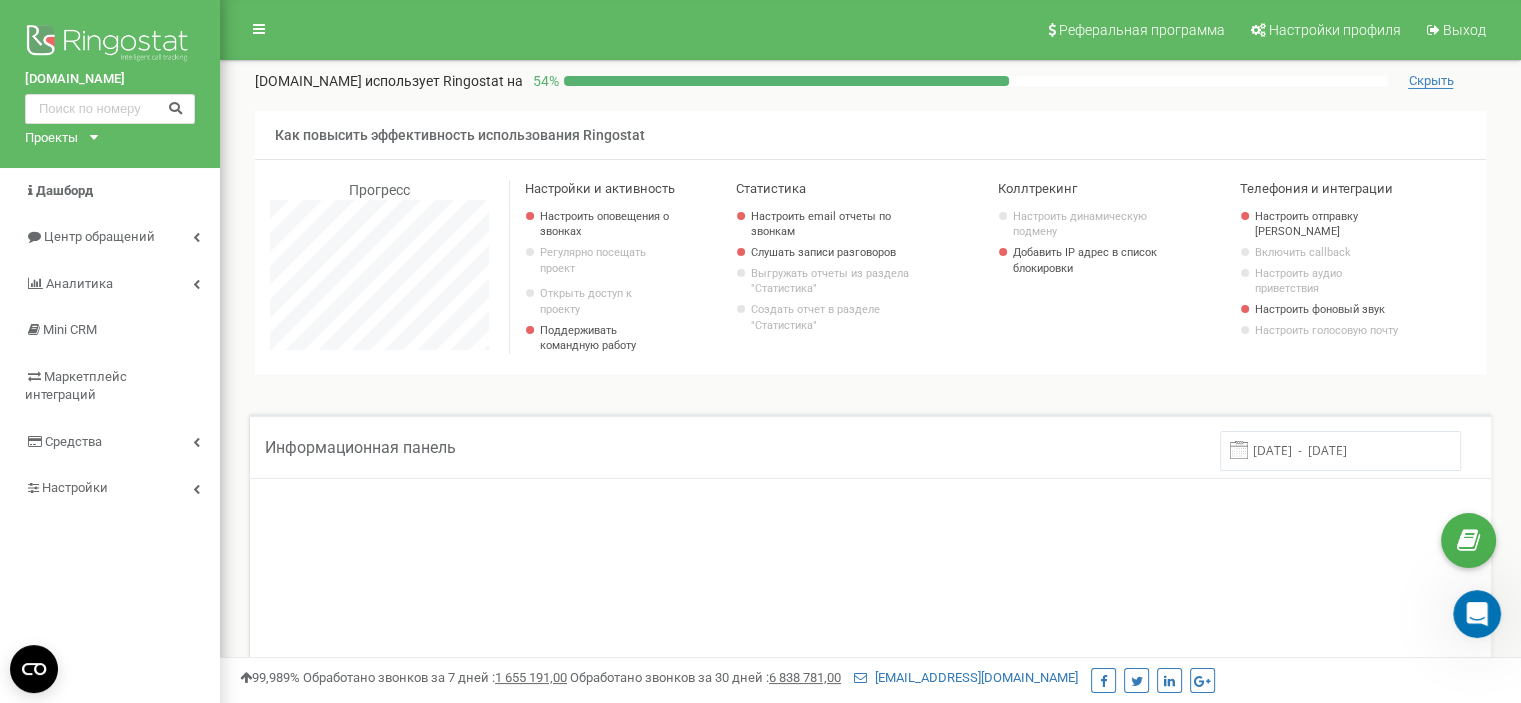 scroll, scrollTop: 0, scrollLeft: 0, axis: both 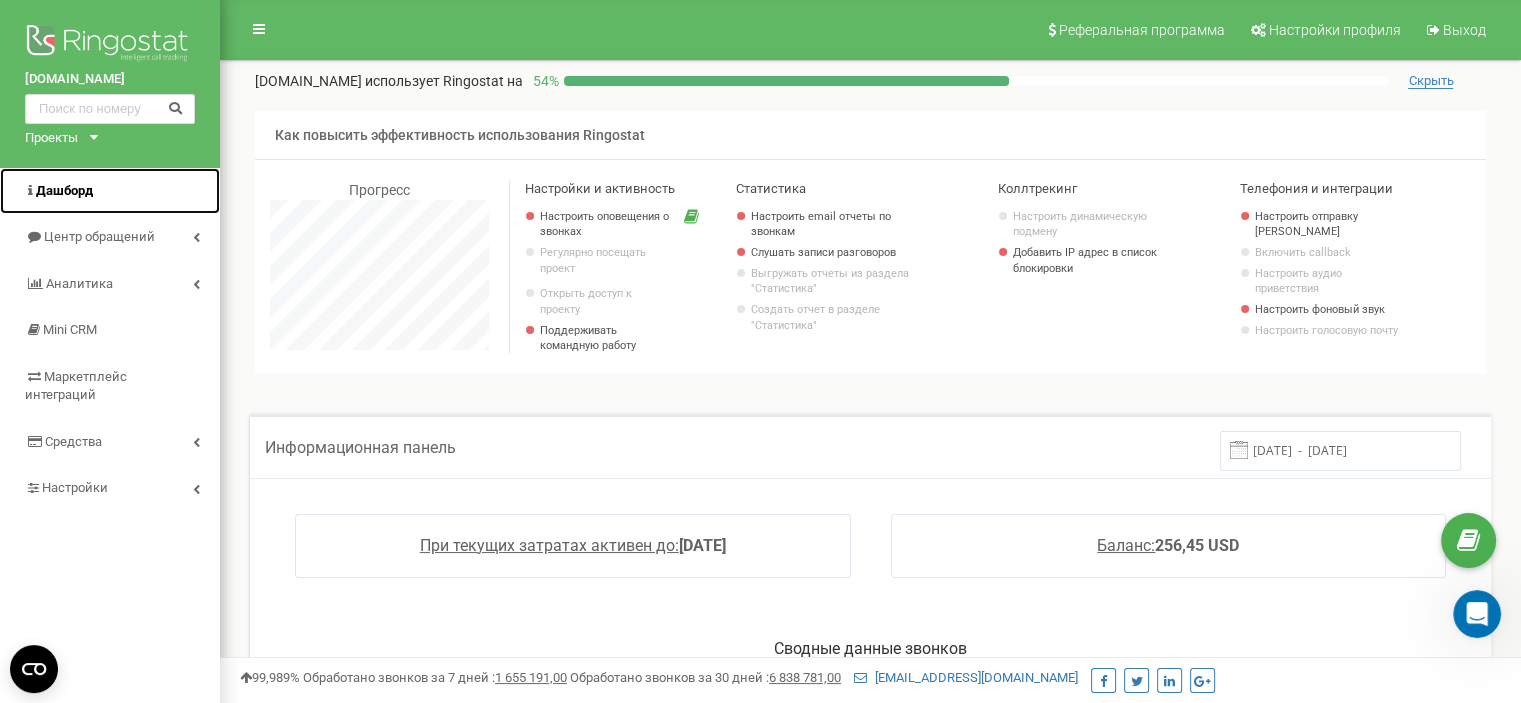 click on "Дашборд" at bounding box center [64, 190] 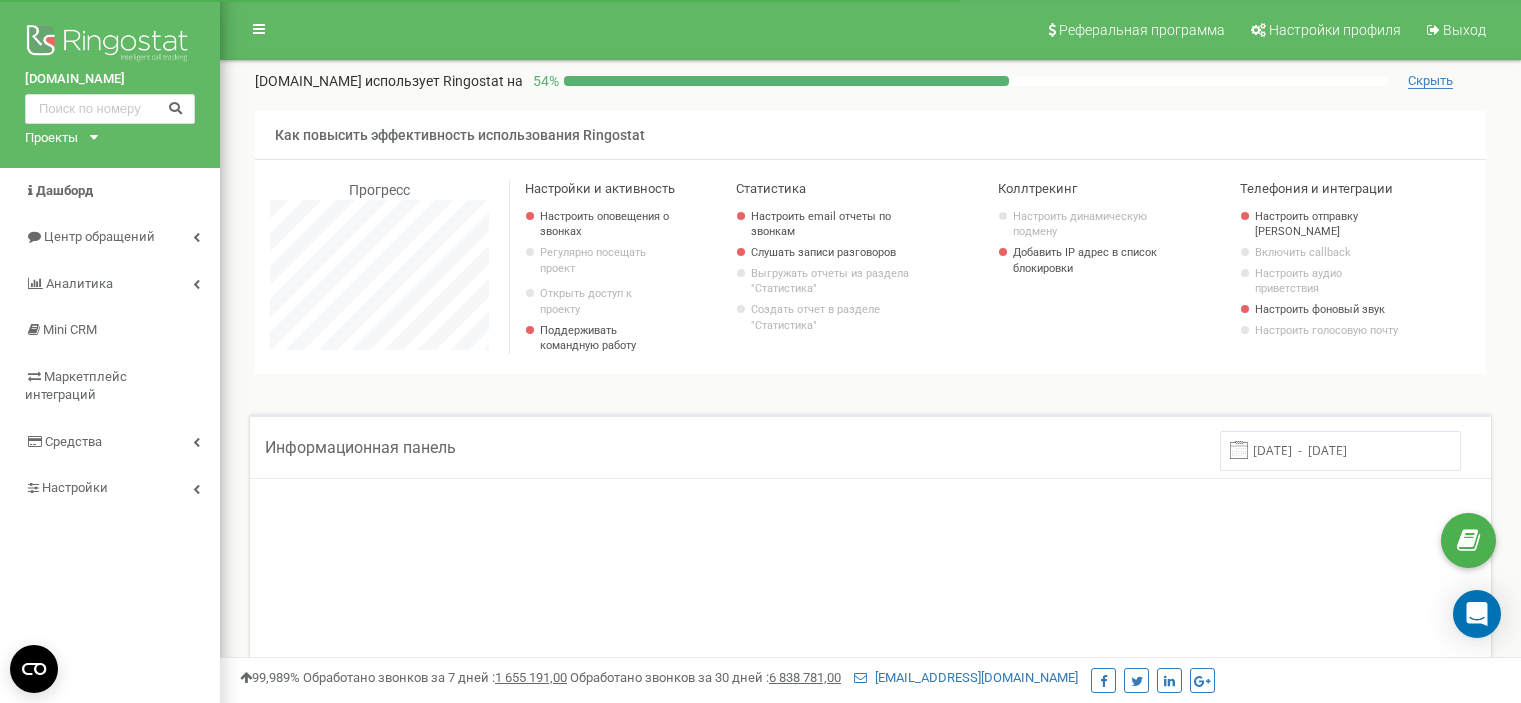 scroll, scrollTop: 0, scrollLeft: 0, axis: both 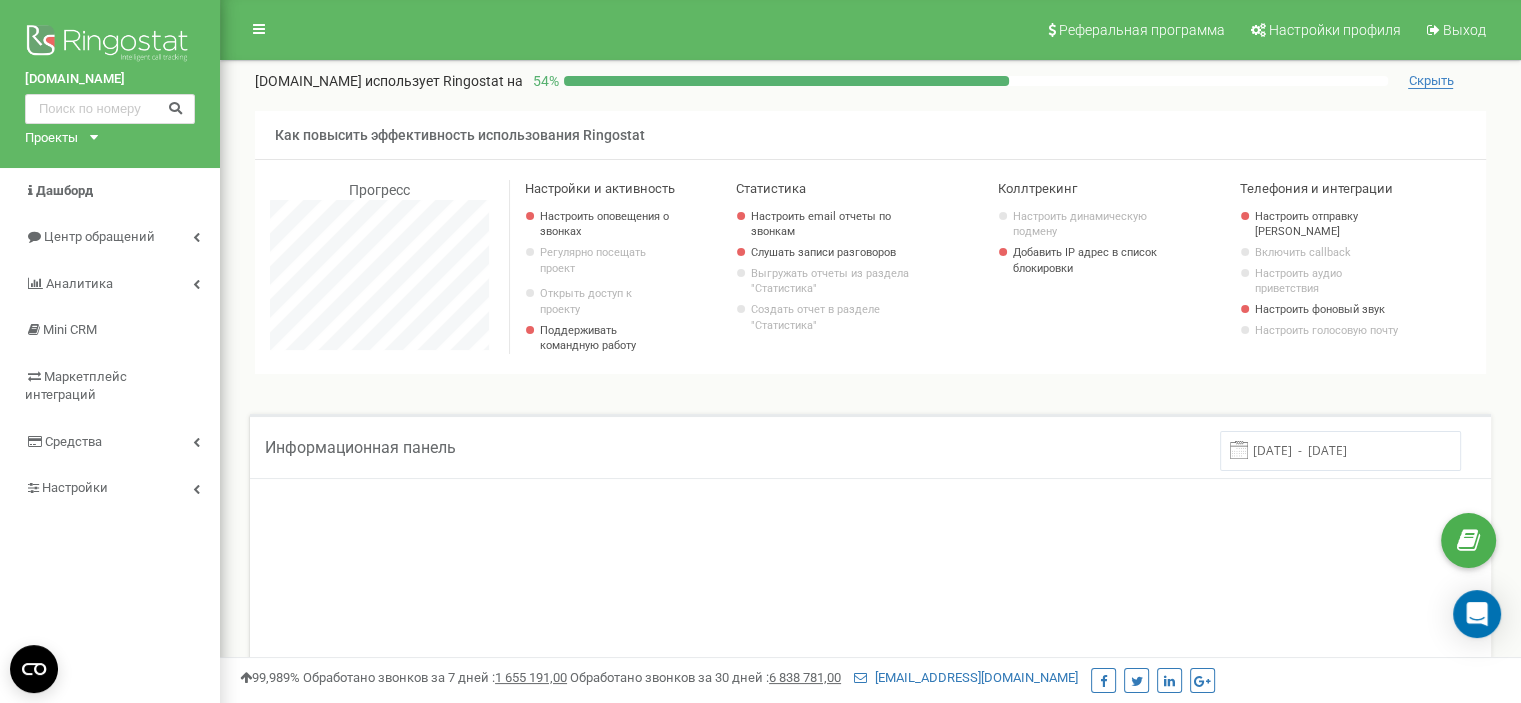 click on "Проекты [DOMAIN_NAME]" at bounding box center [57, 138] 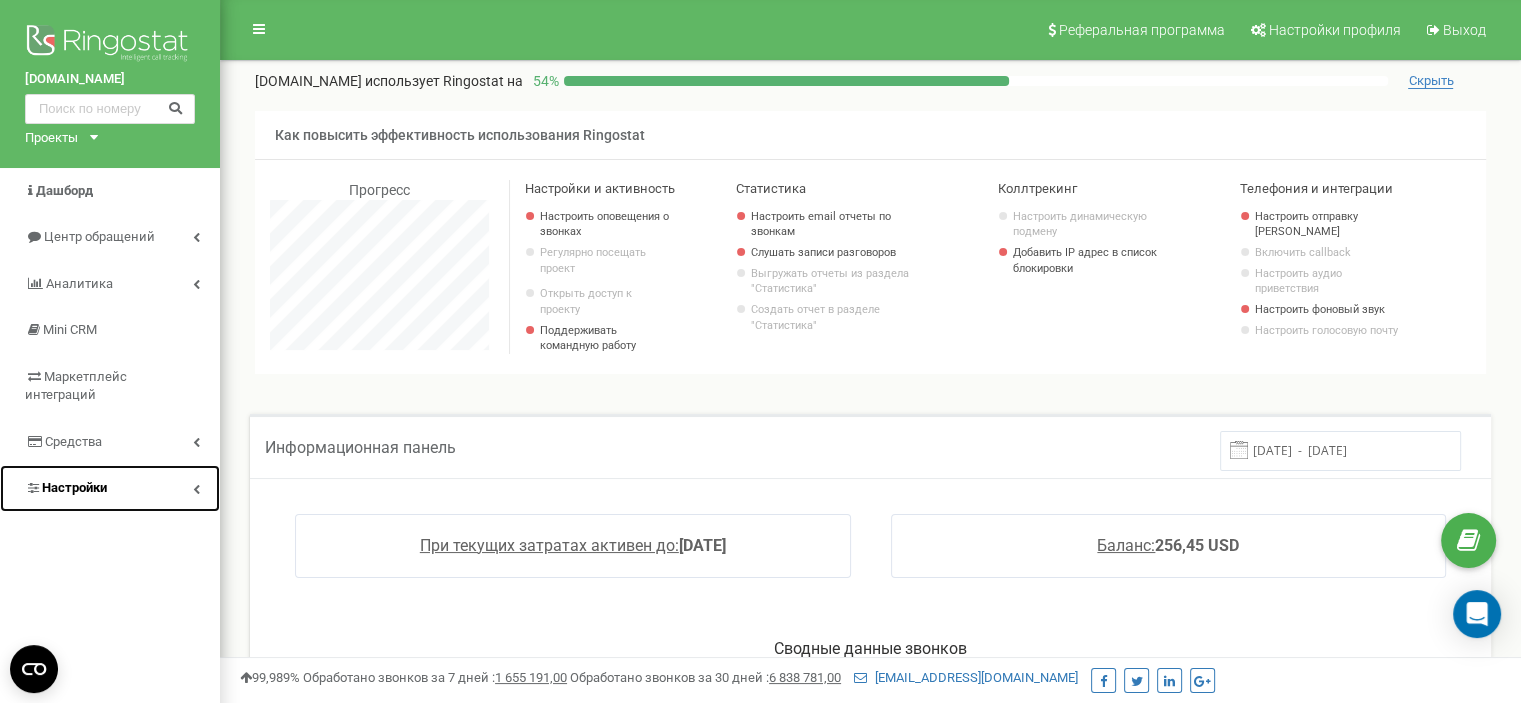 click on "Настройки" at bounding box center [74, 487] 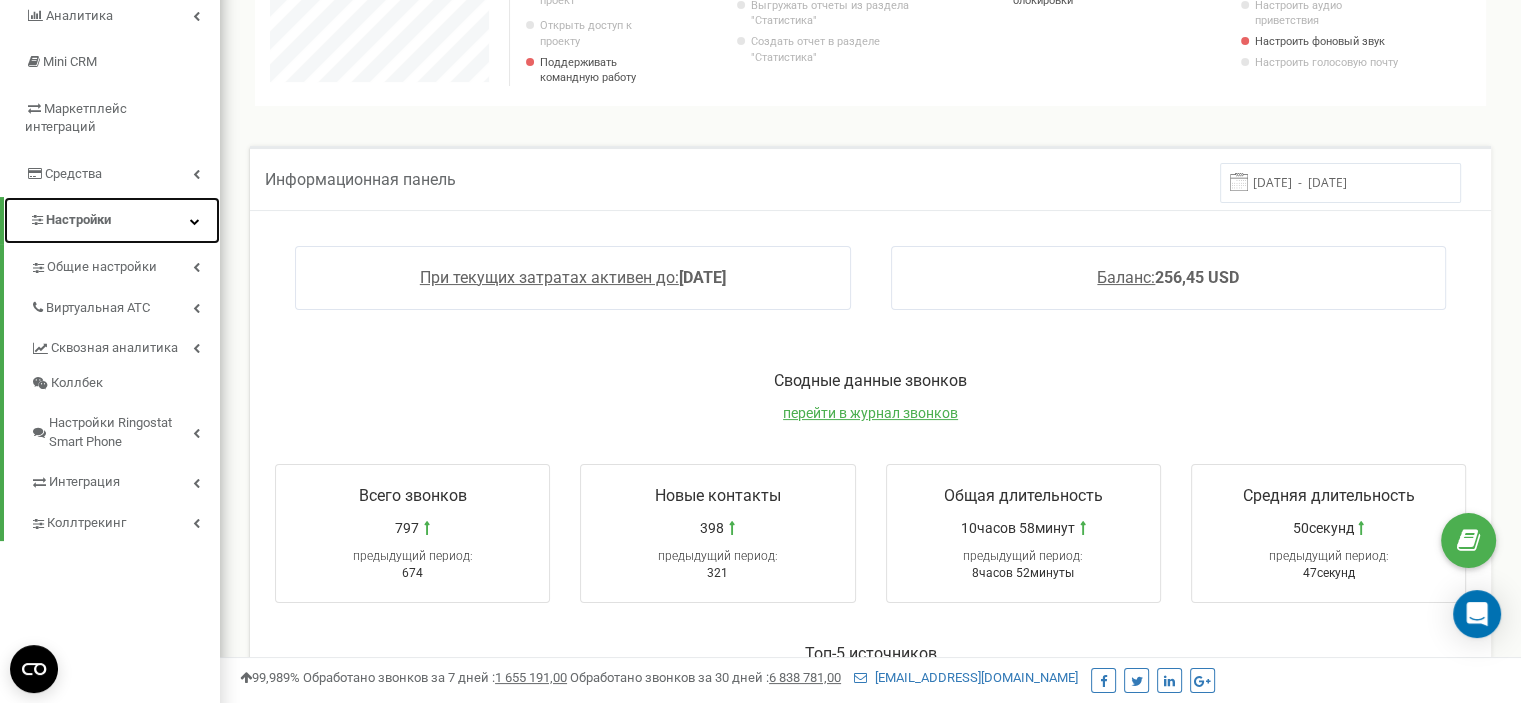 scroll, scrollTop: 271, scrollLeft: 0, axis: vertical 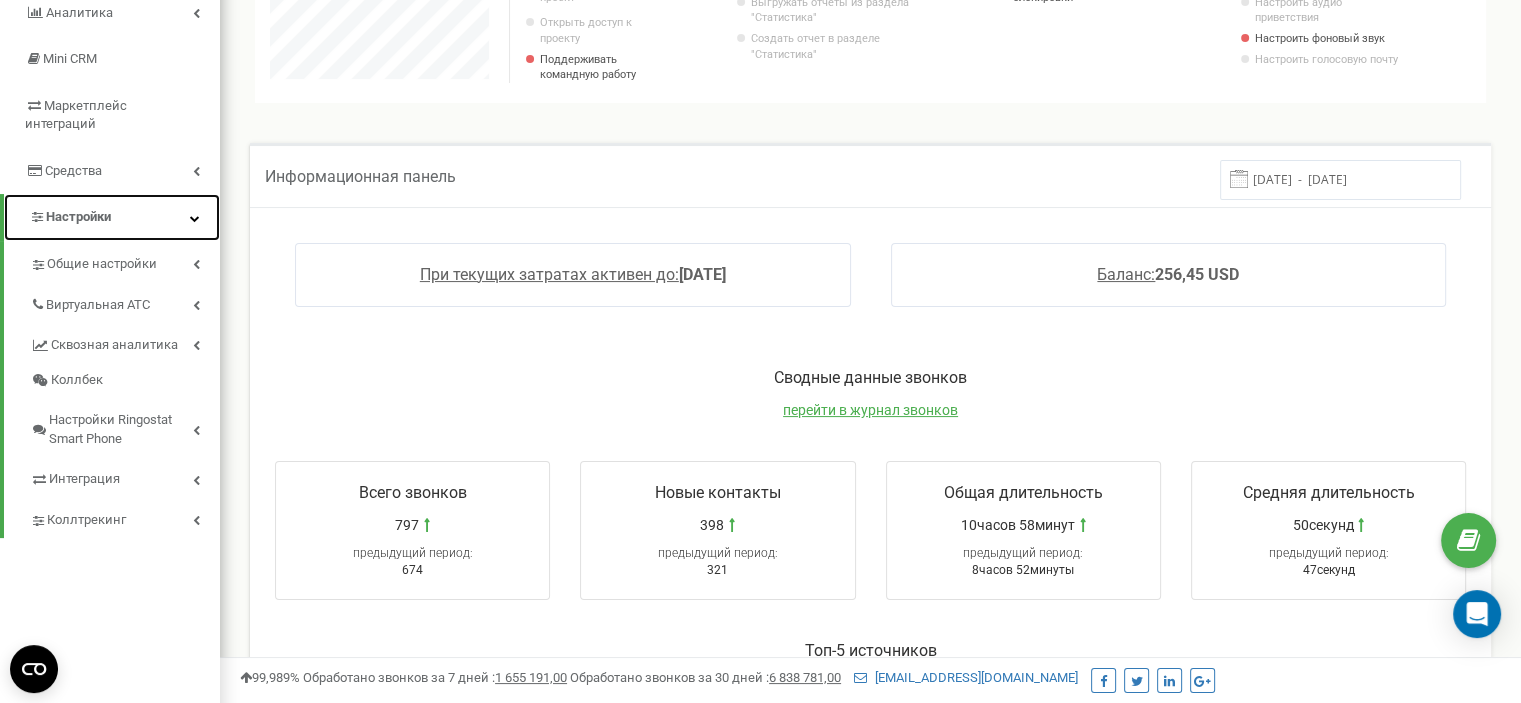 click on "Настройки" at bounding box center (112, 217) 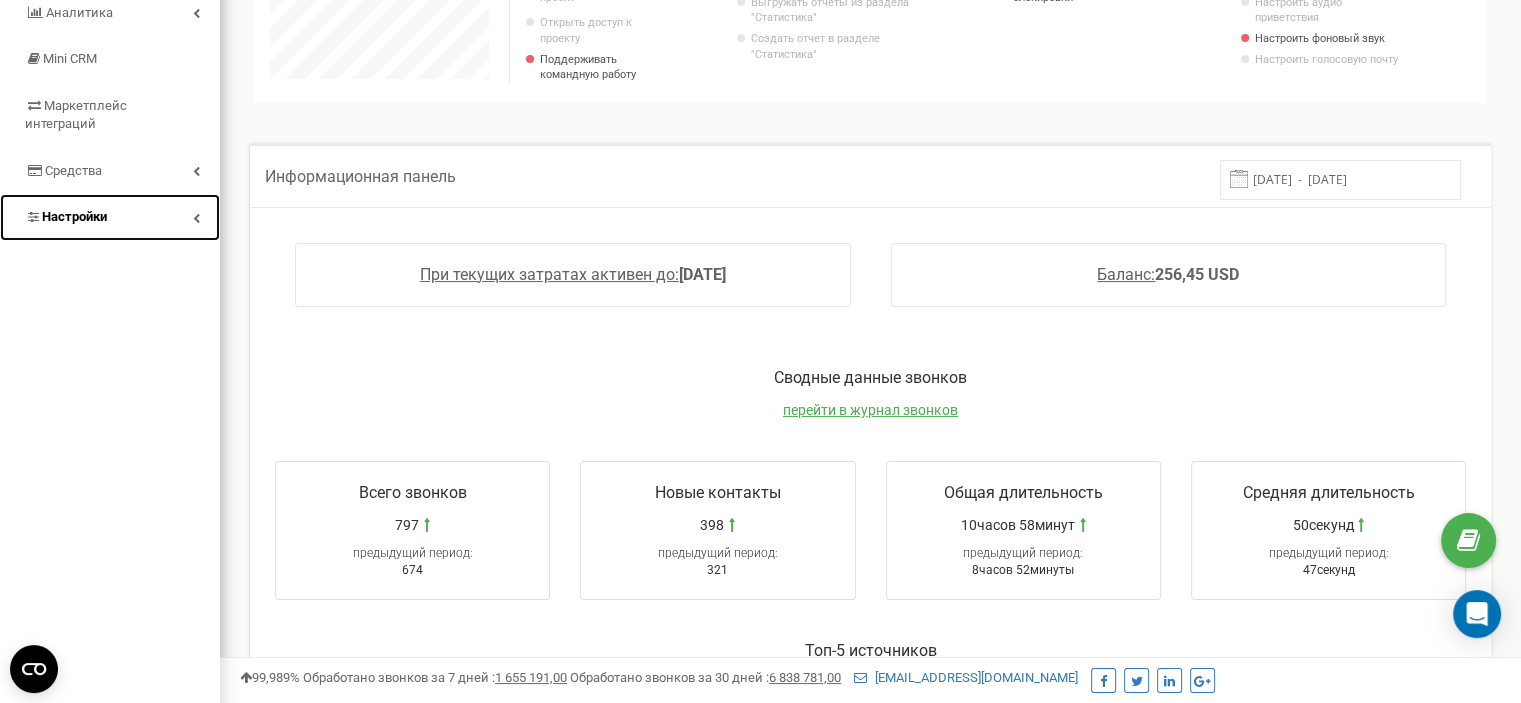 click on "Настройки" at bounding box center (110, 217) 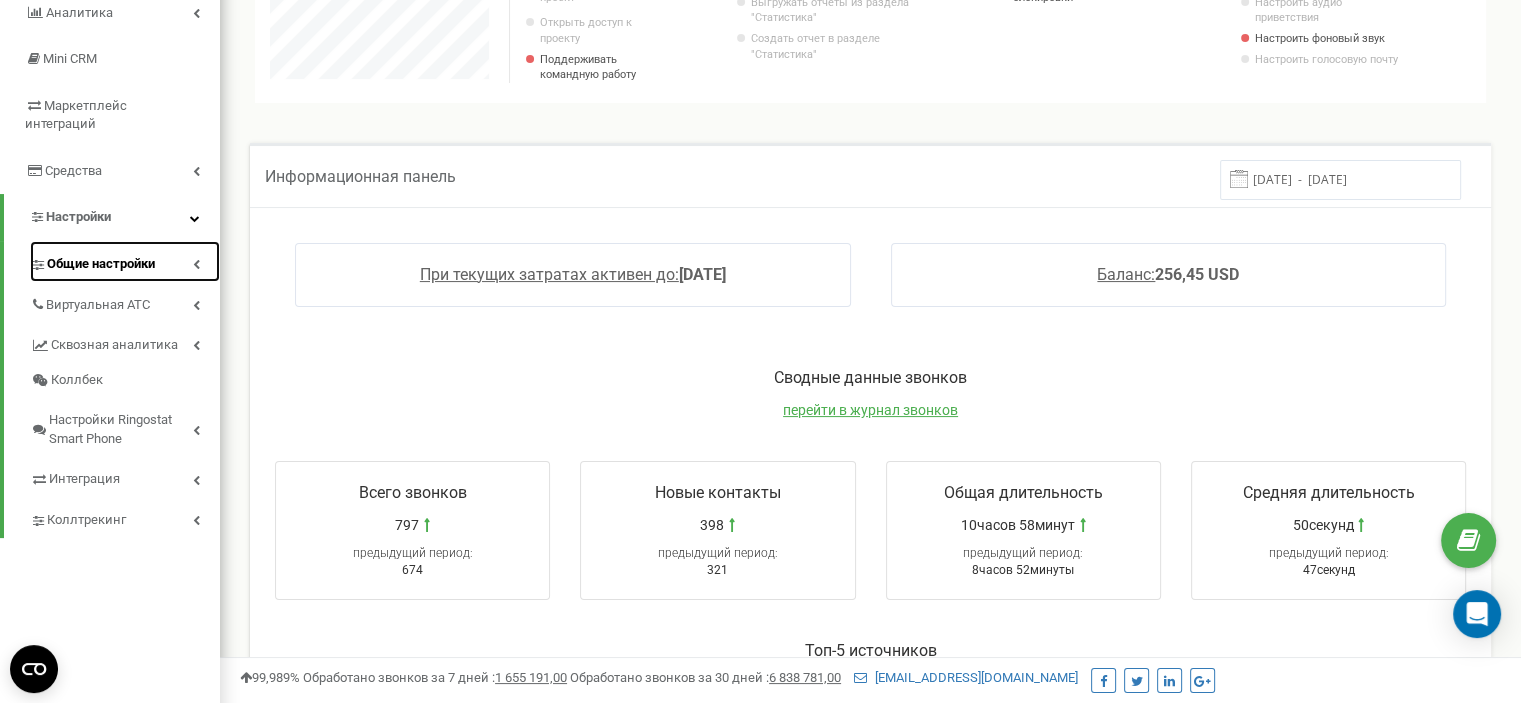click on "Общие настройки" at bounding box center [125, 261] 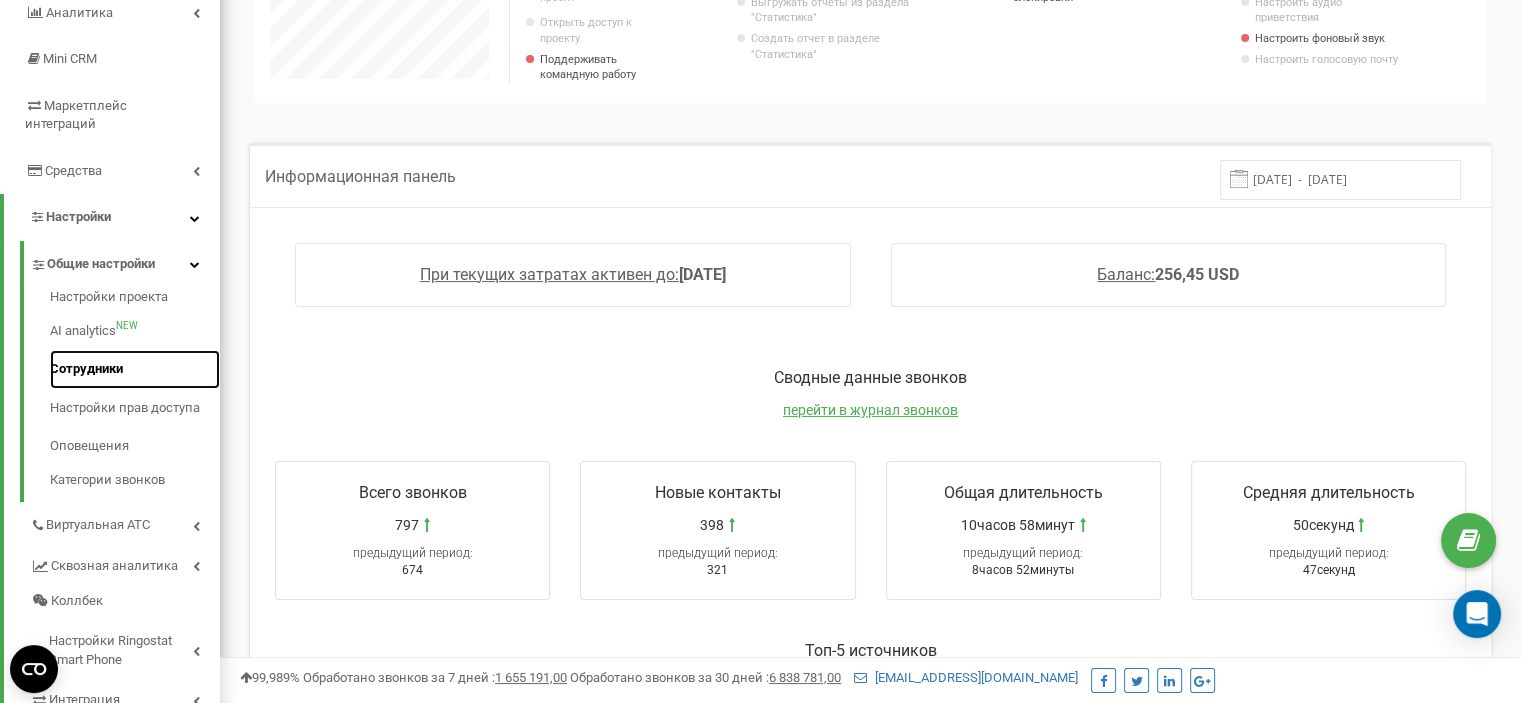 click on "Сотрудники" at bounding box center (135, 369) 